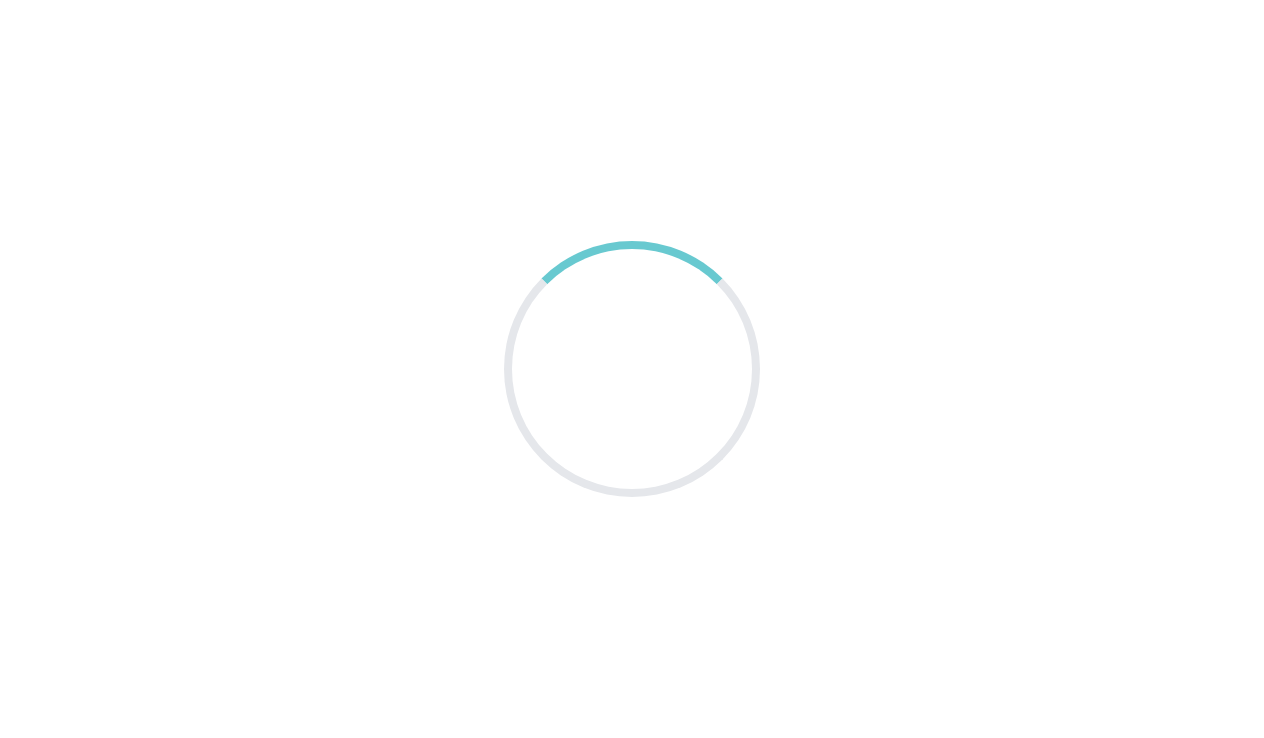 scroll, scrollTop: 0, scrollLeft: 0, axis: both 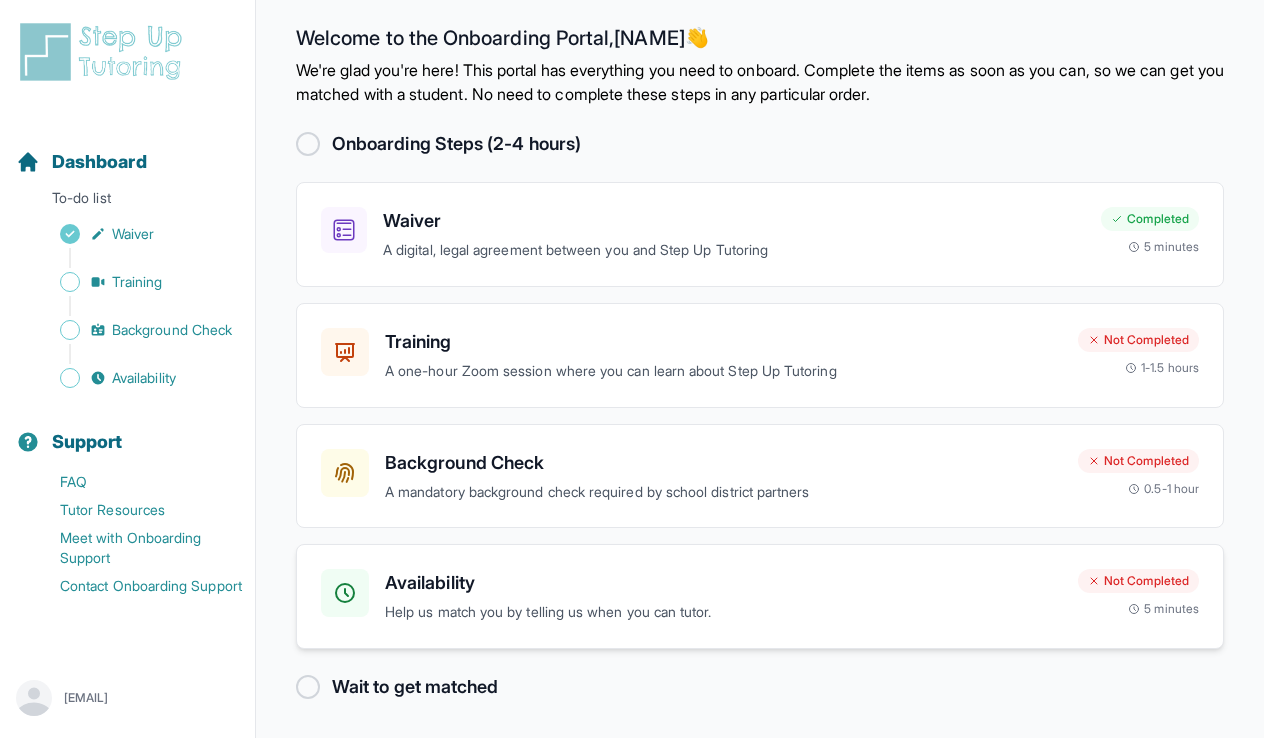 click on "Availability" at bounding box center (723, 583) 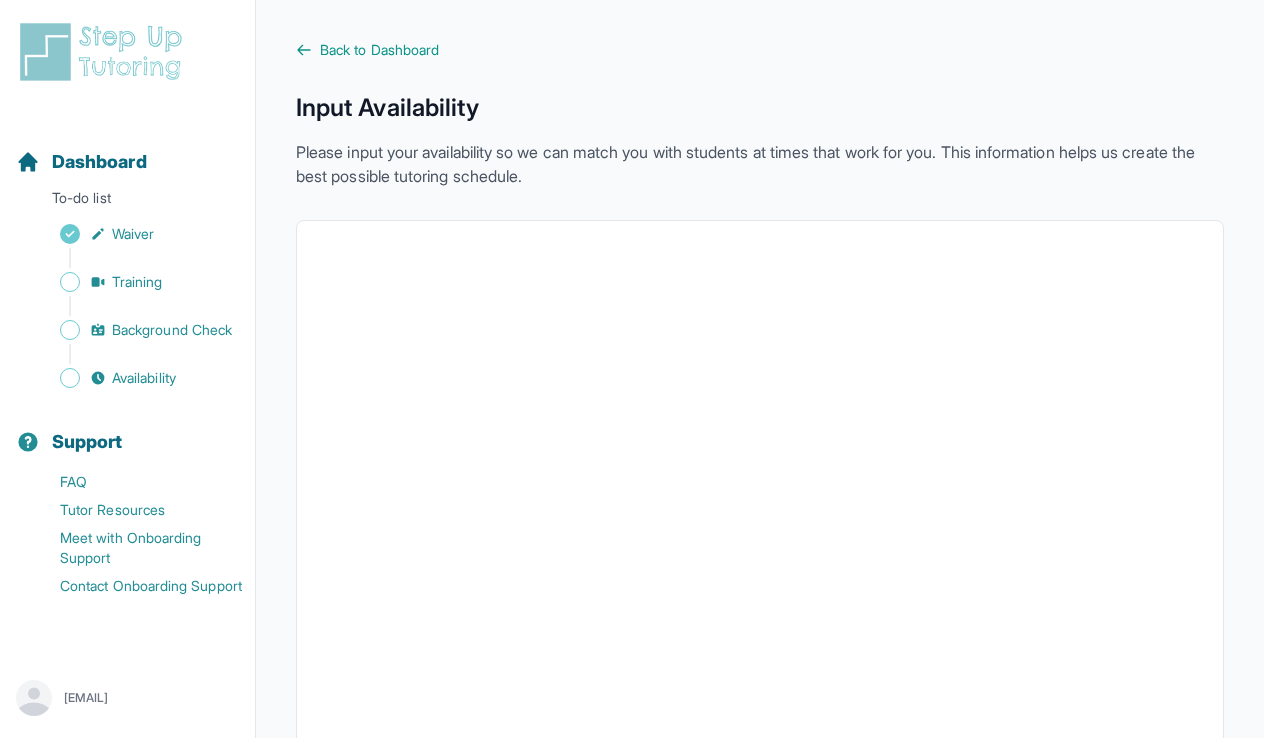 scroll, scrollTop: 0, scrollLeft: 0, axis: both 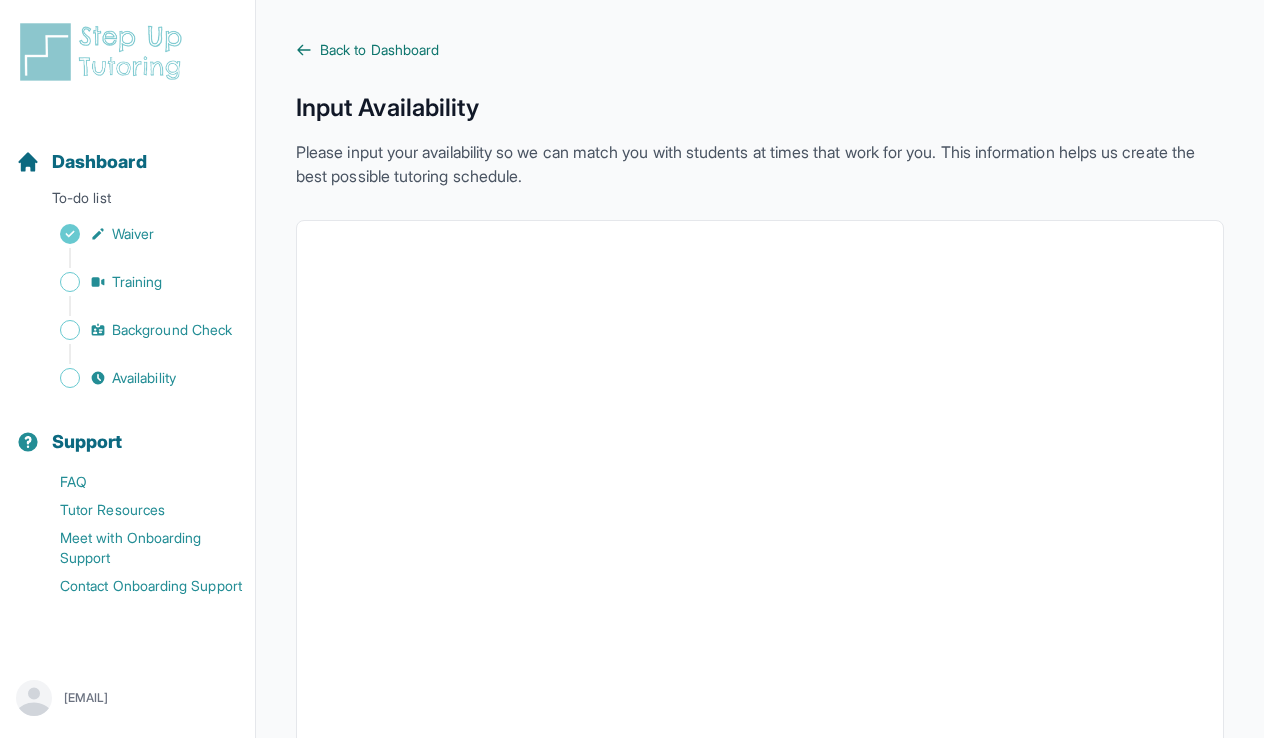 click on "Back to Dashboard" at bounding box center (379, 50) 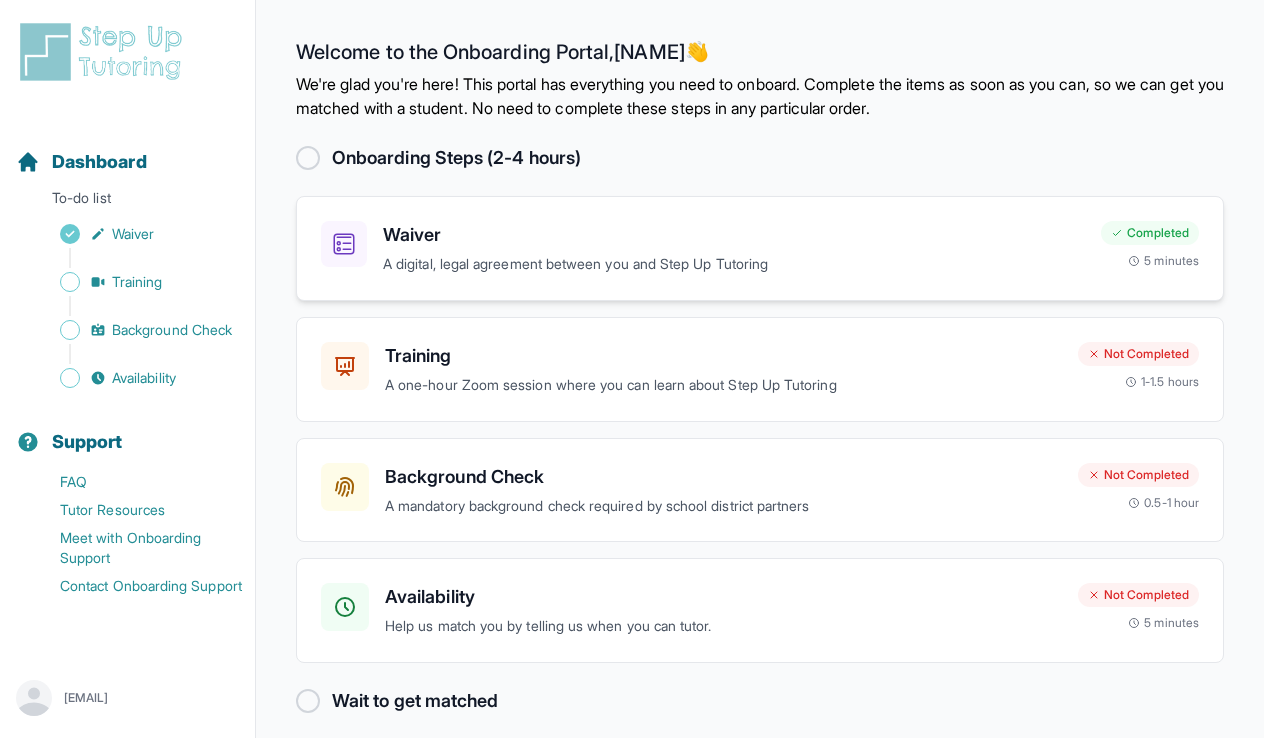 click on "A digital, legal agreement between you and Step Up Tutoring" at bounding box center (734, 264) 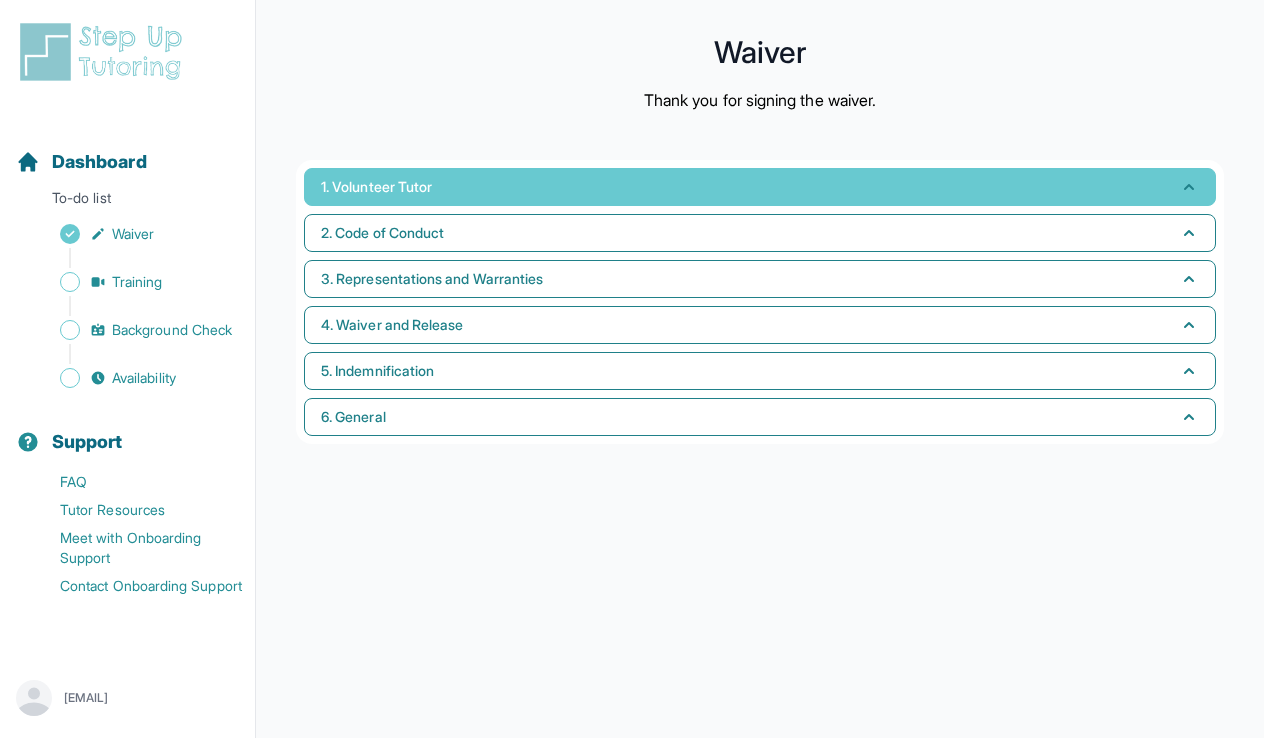 click on "1. Volunteer Tutor" at bounding box center (760, 187) 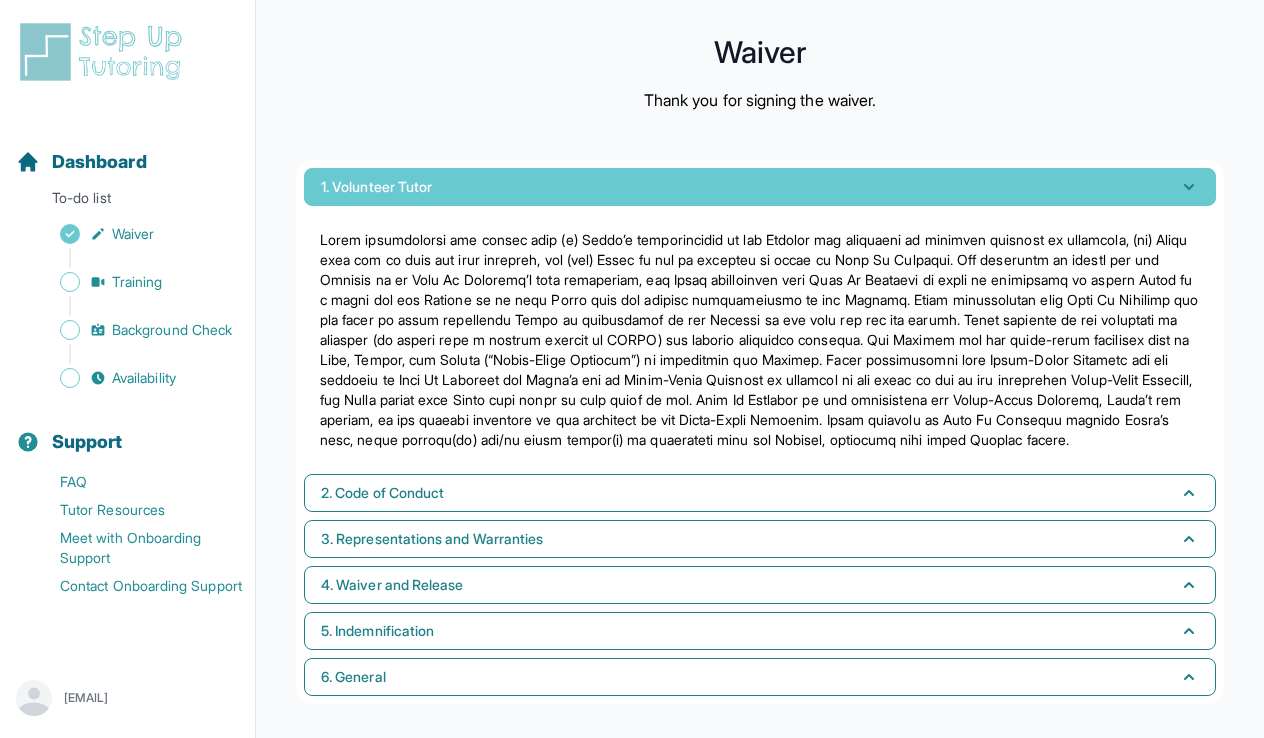 click on "1. Volunteer Tutor" at bounding box center [760, 187] 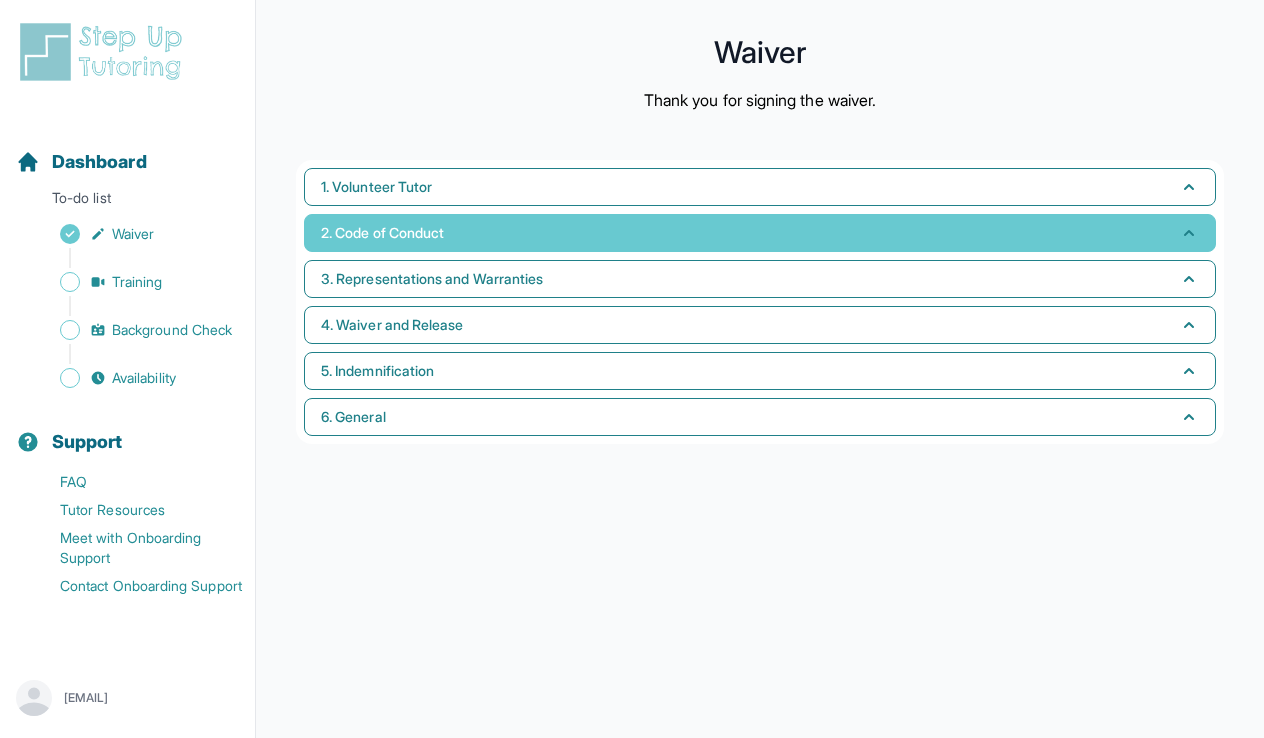 click on "2. Code of Conduct" at bounding box center (760, 233) 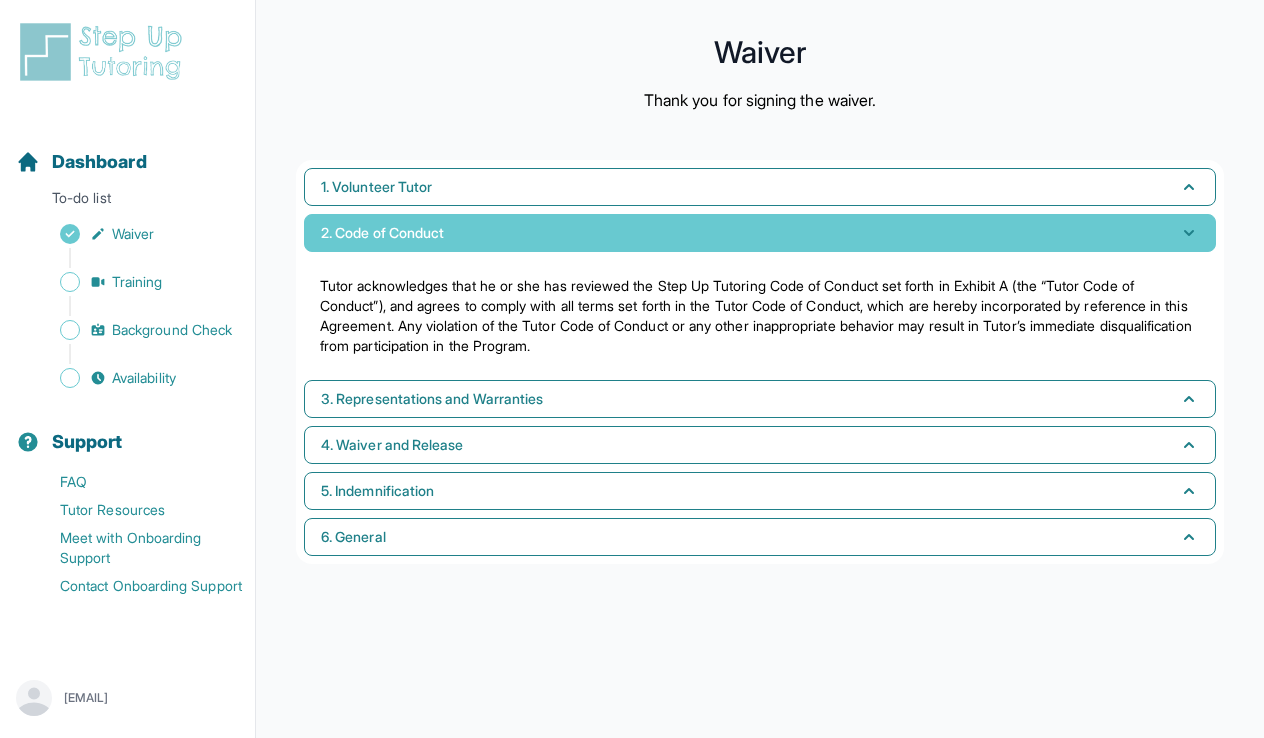 click on "2. Code of Conduct" at bounding box center [760, 233] 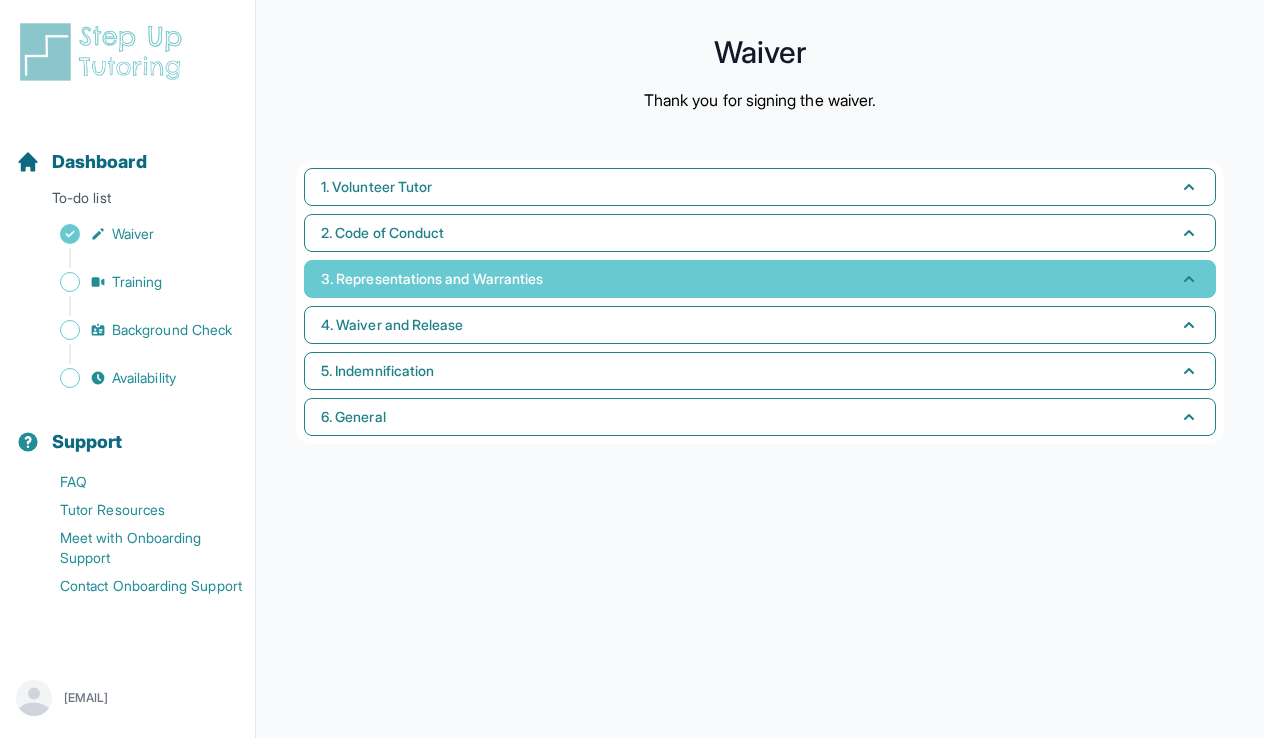 click on "3. Representations and Warranties" at bounding box center [760, 279] 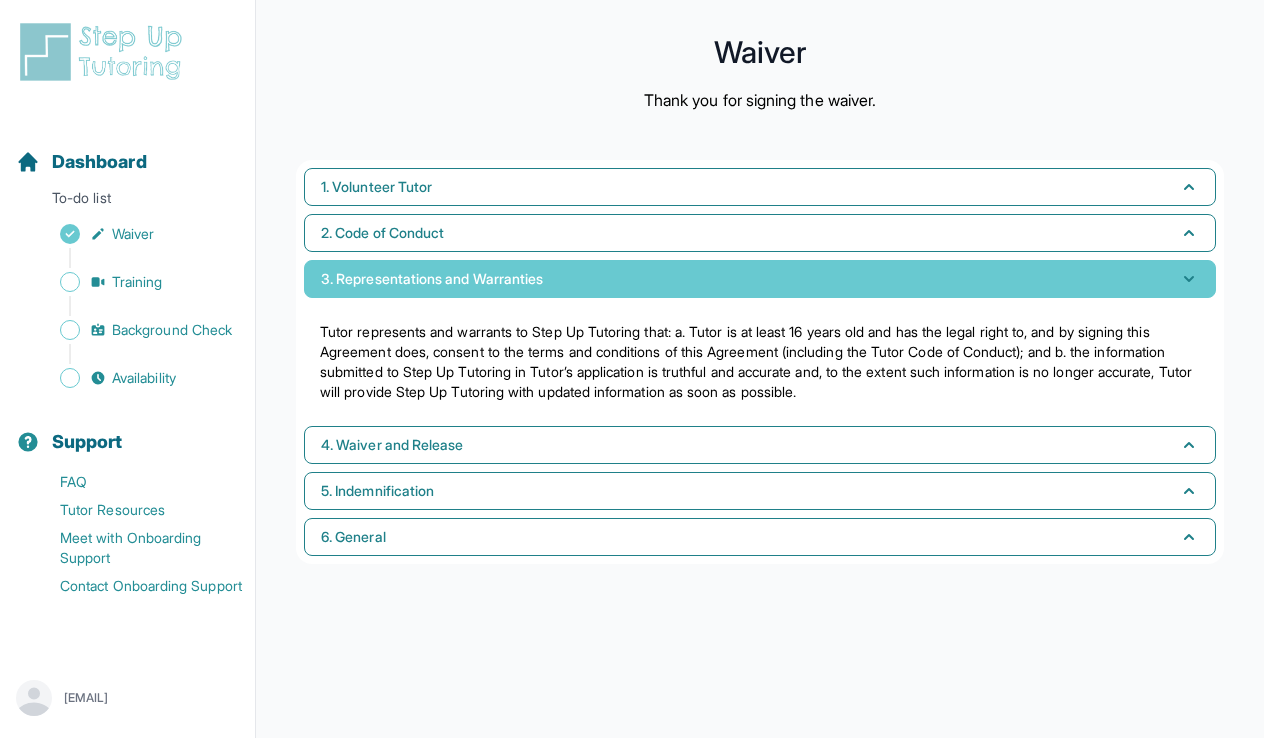 click on "3. Representations and Warranties" at bounding box center (760, 279) 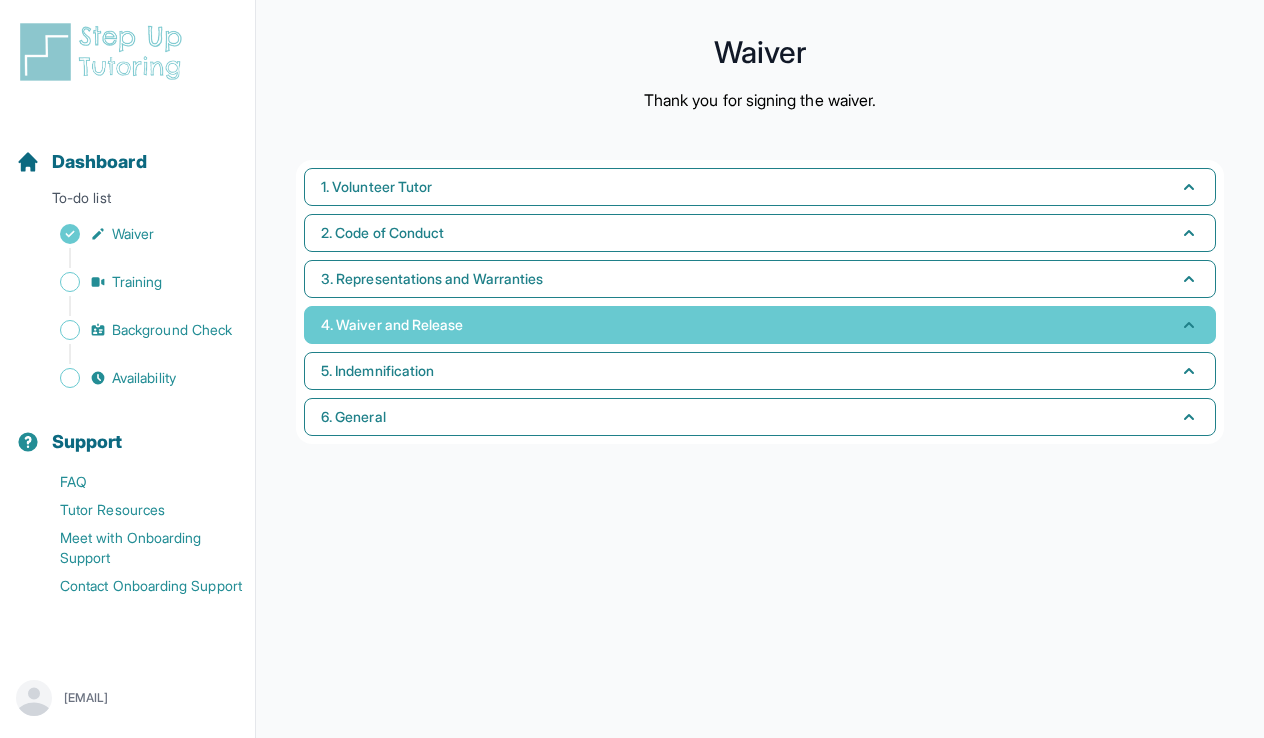 click on "4. Waiver and Release" at bounding box center [760, 325] 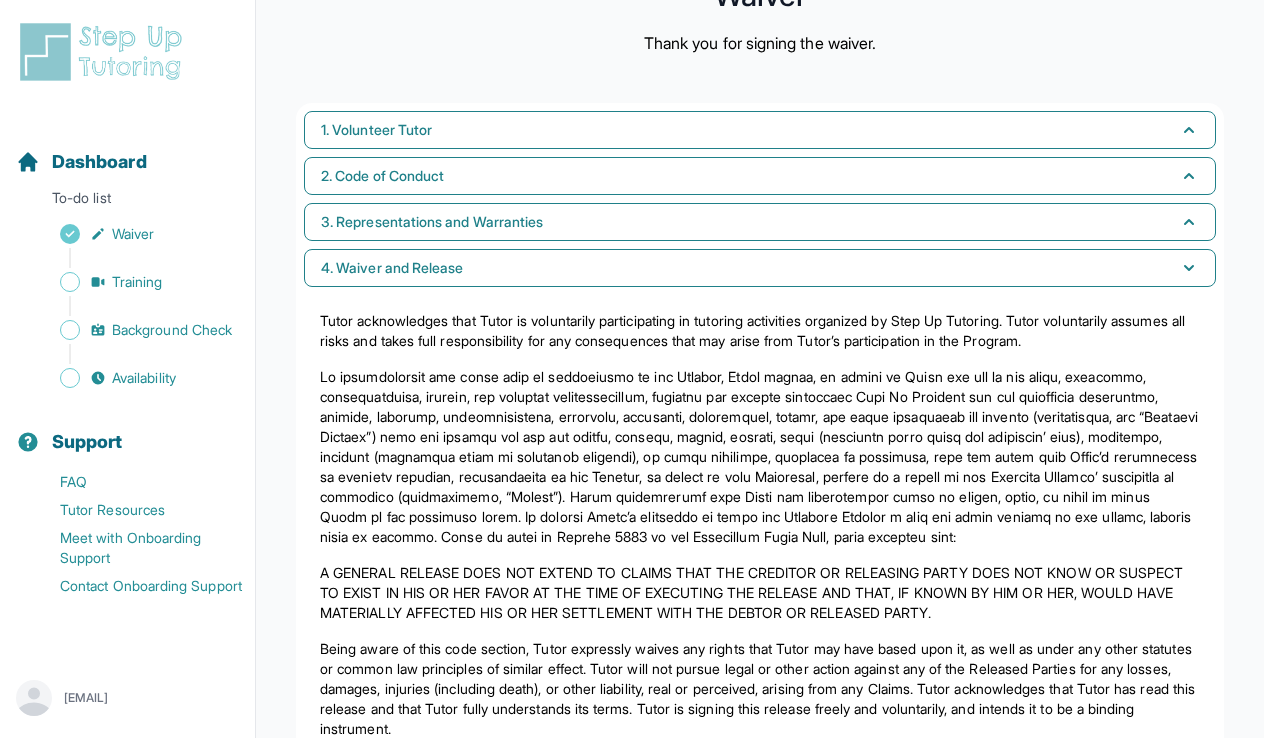 scroll, scrollTop: 48, scrollLeft: 0, axis: vertical 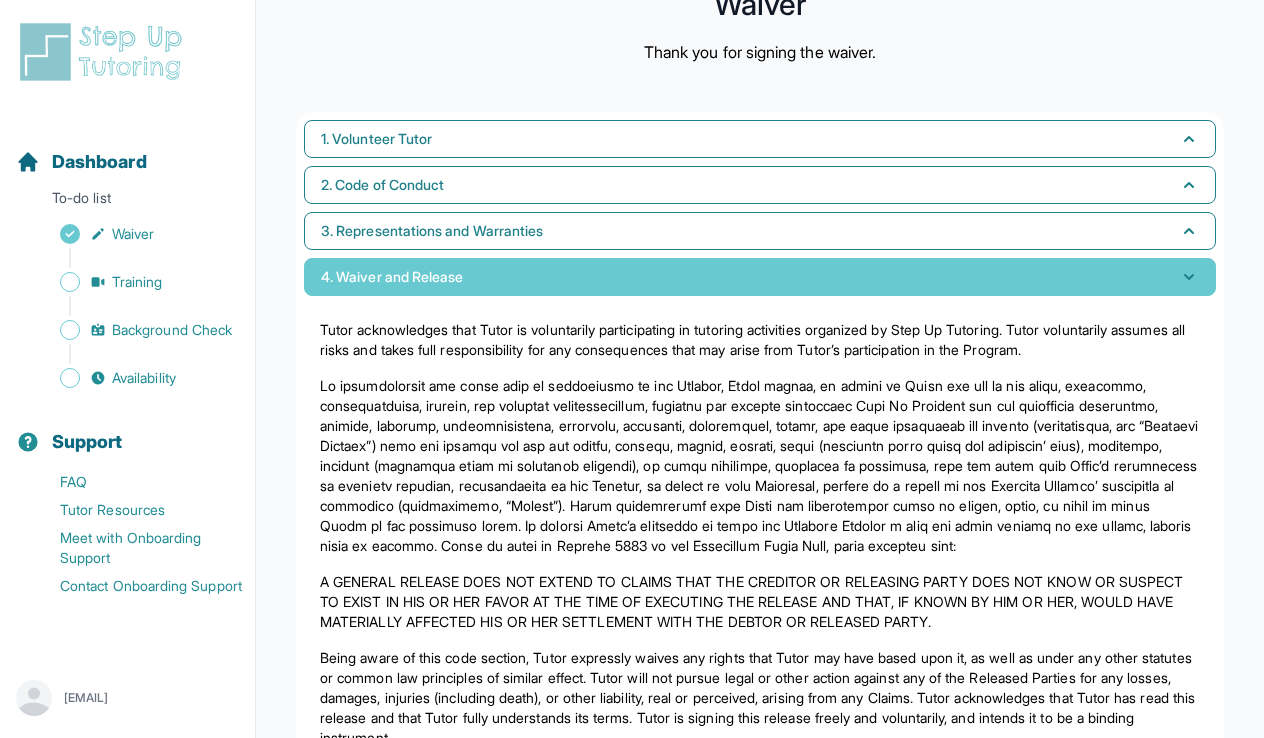 click on "4. Waiver and Release" at bounding box center [760, 277] 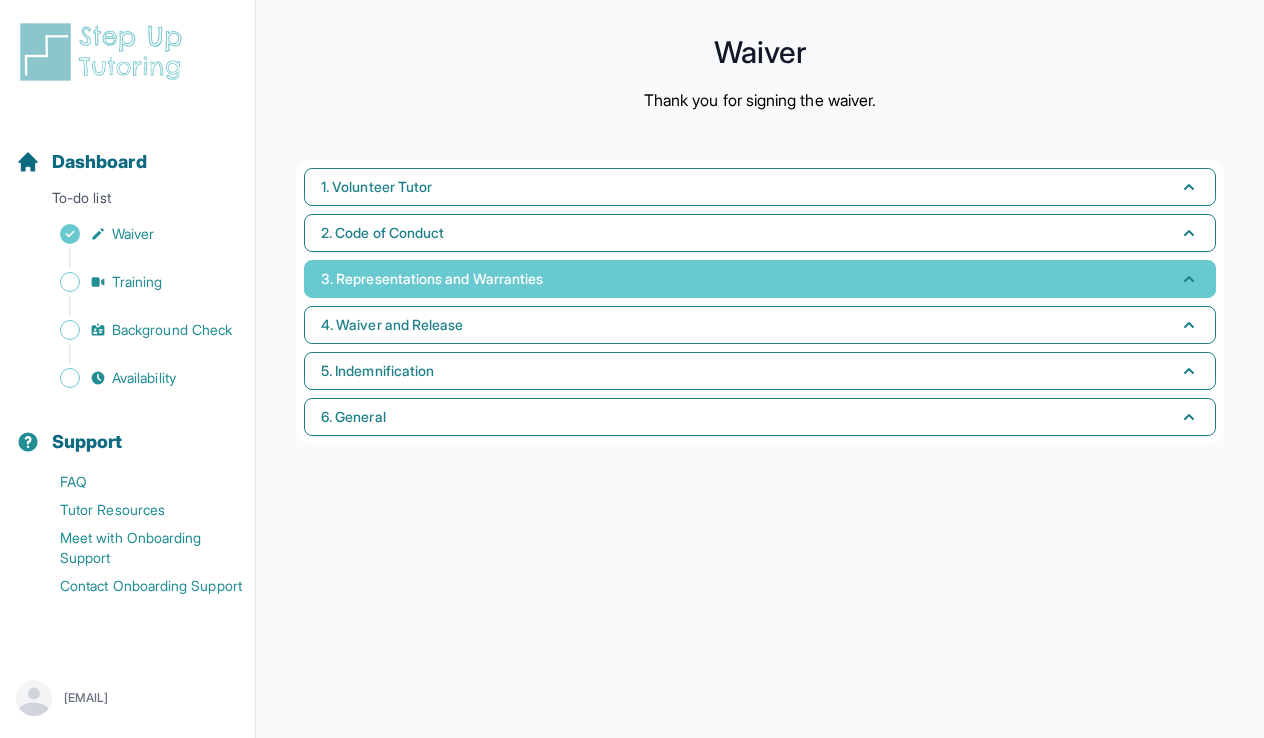 scroll, scrollTop: 0, scrollLeft: 0, axis: both 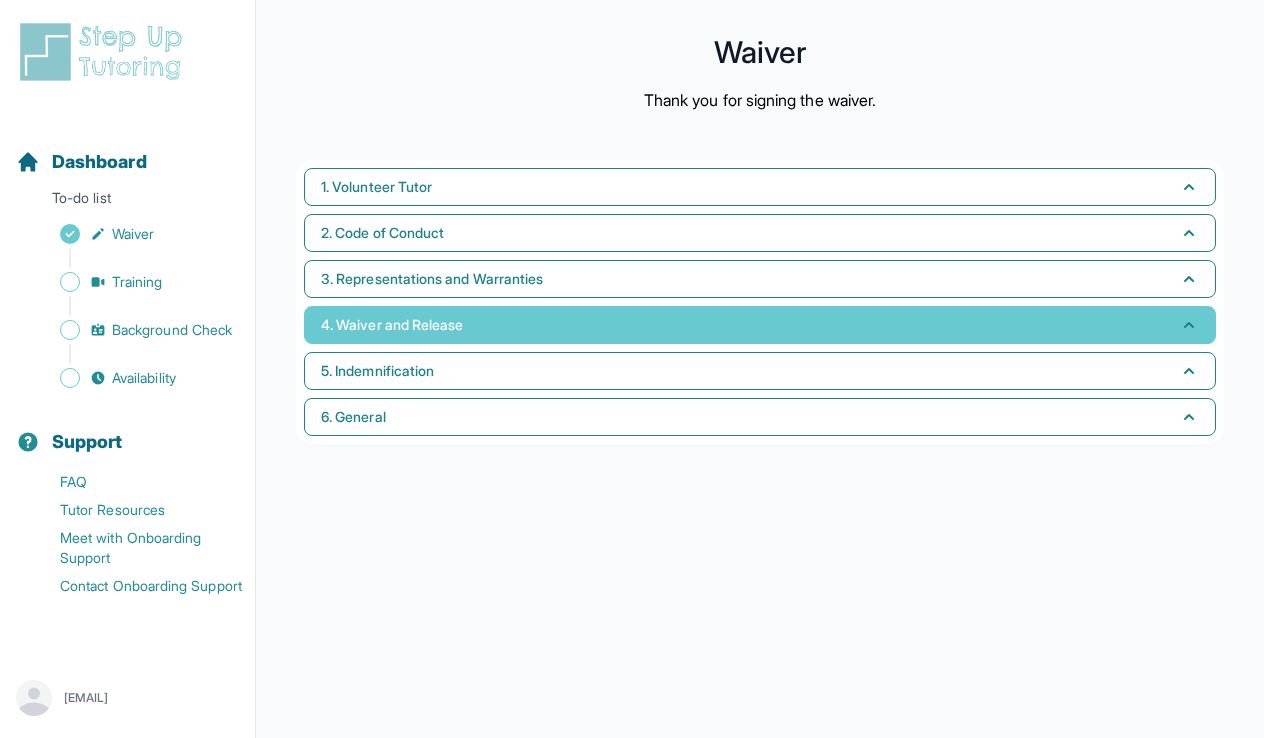click on "4. Waiver and Release" at bounding box center (760, 325) 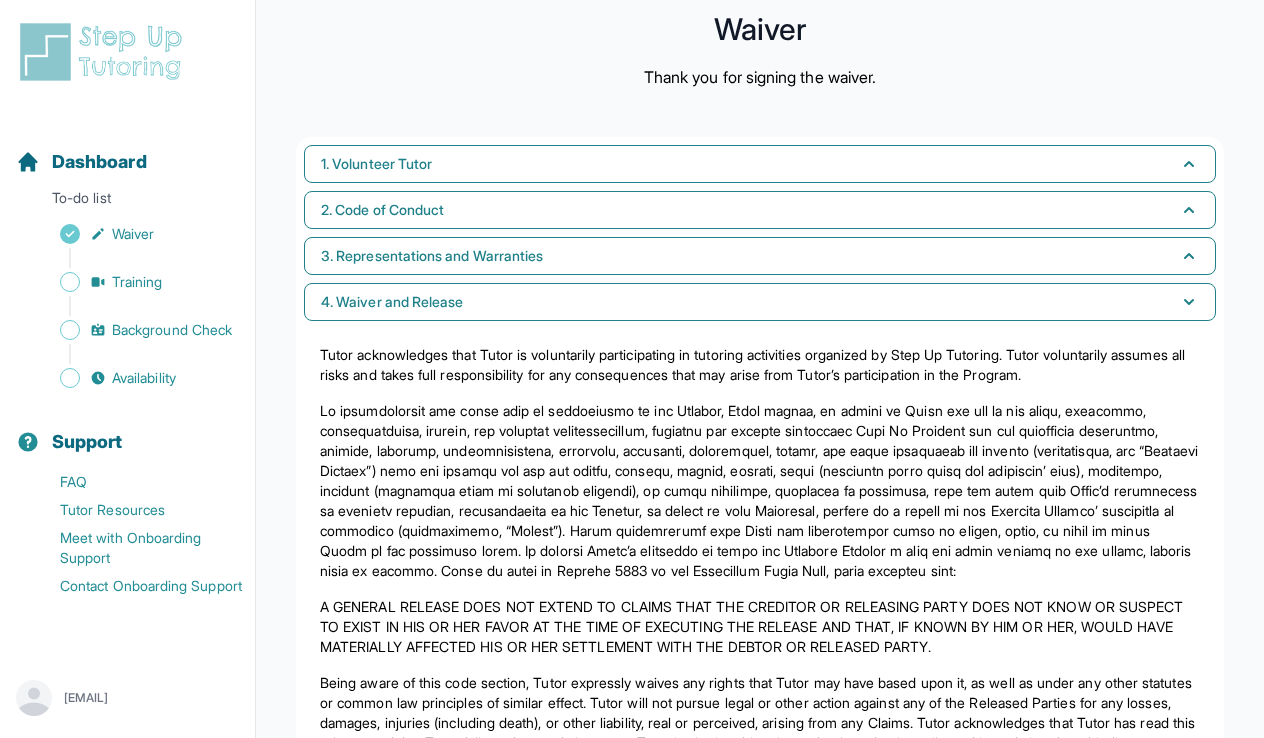 scroll, scrollTop: 0, scrollLeft: 0, axis: both 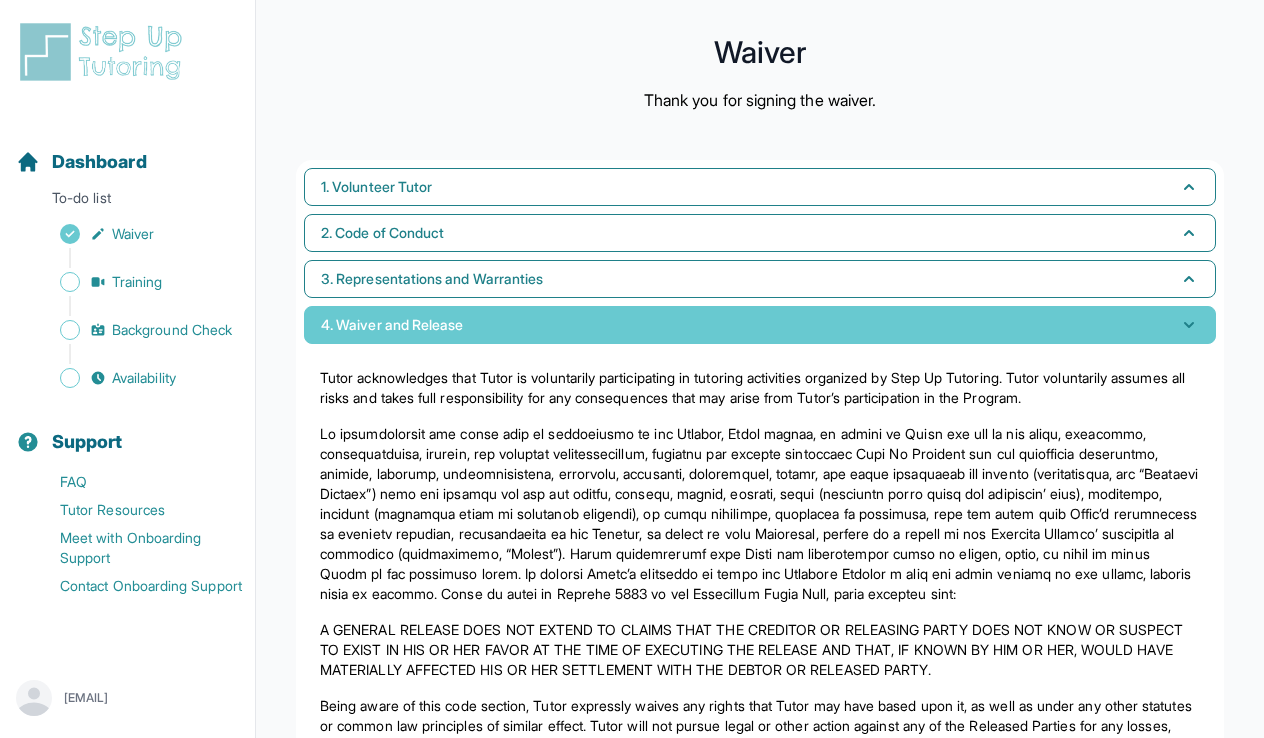 click on "4. Waiver and Release" at bounding box center [760, 325] 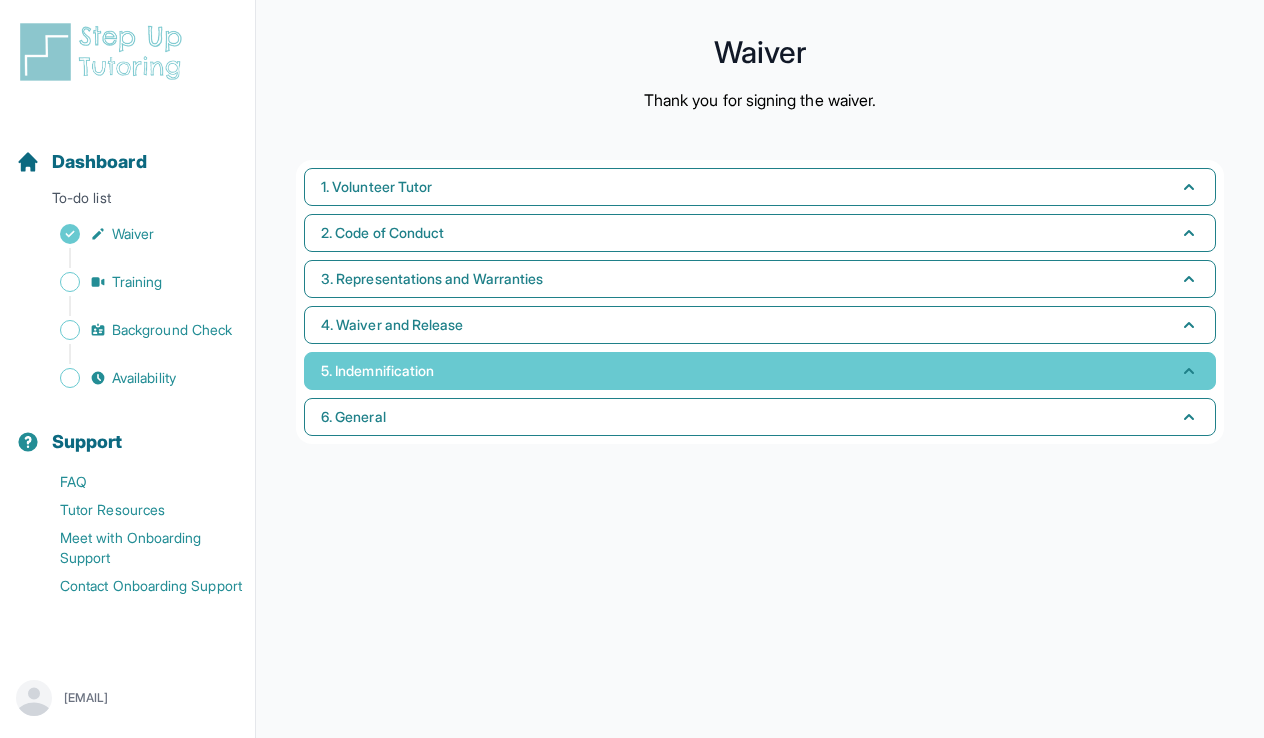click on "5. Indemnification" at bounding box center [760, 371] 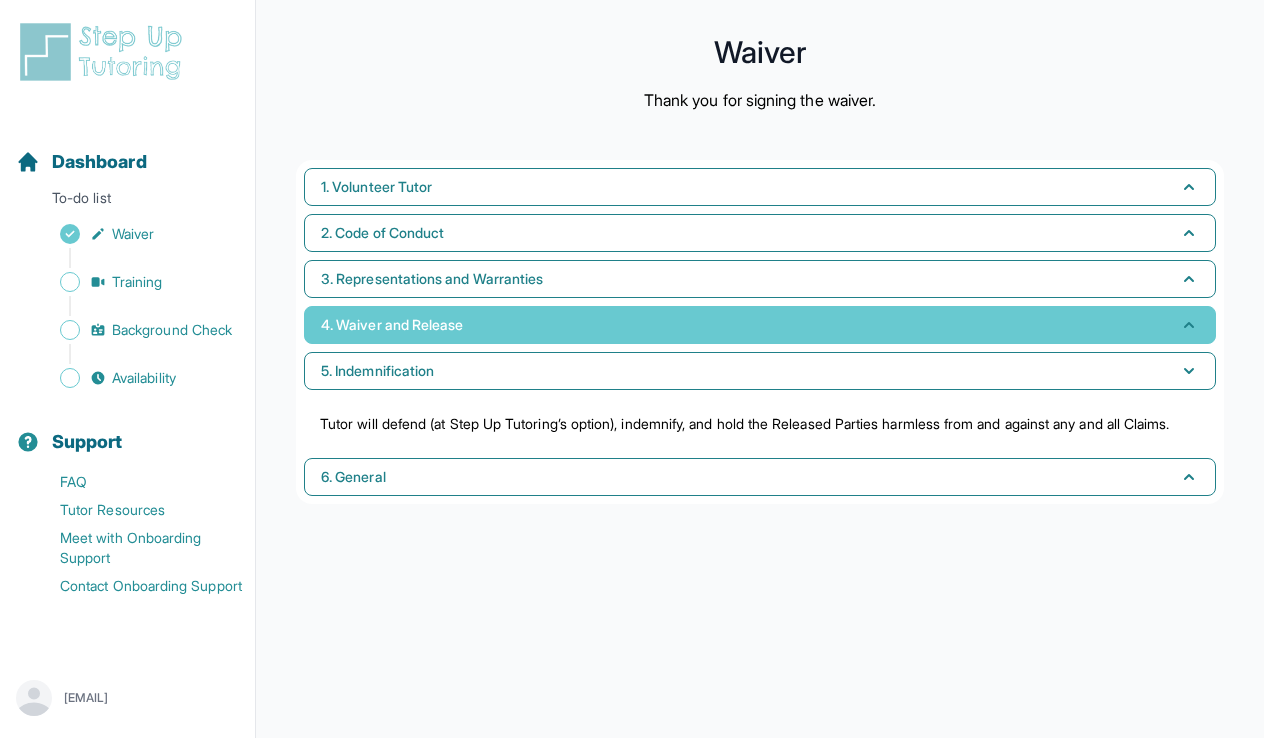 scroll, scrollTop: 0, scrollLeft: 0, axis: both 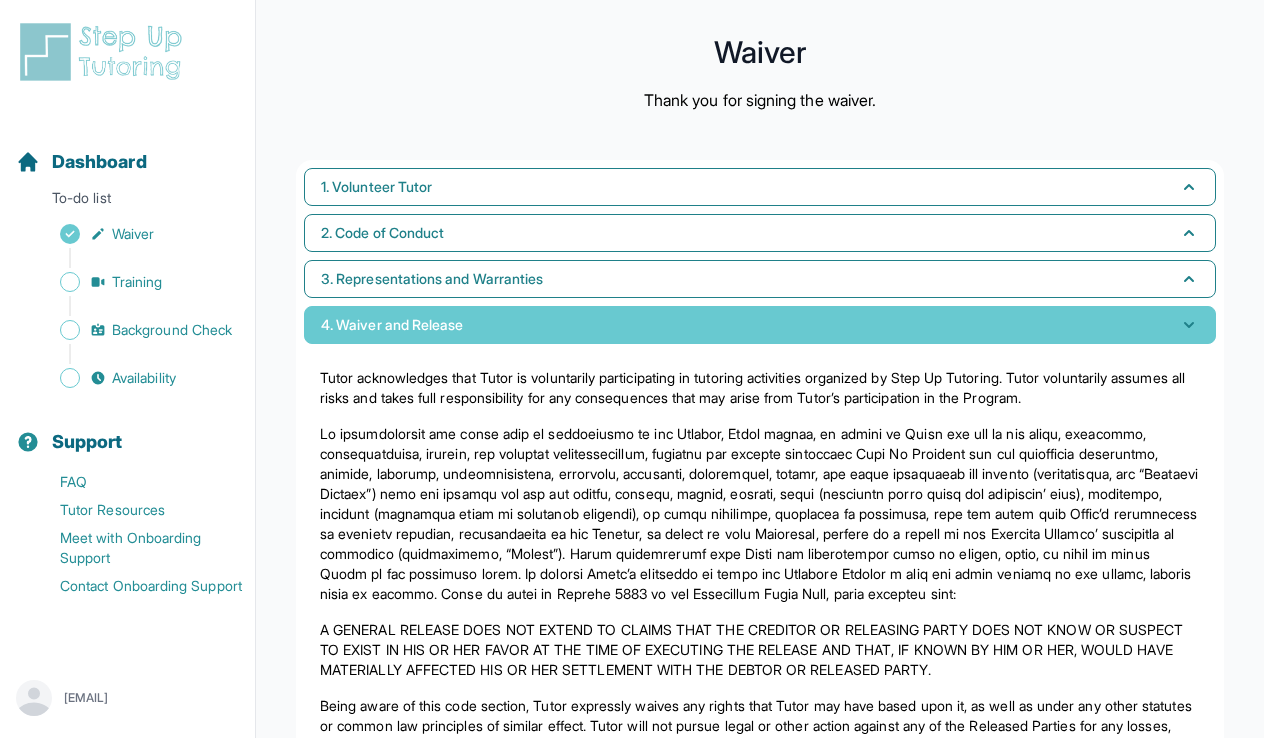 click on "4. Waiver and Release" at bounding box center [760, 325] 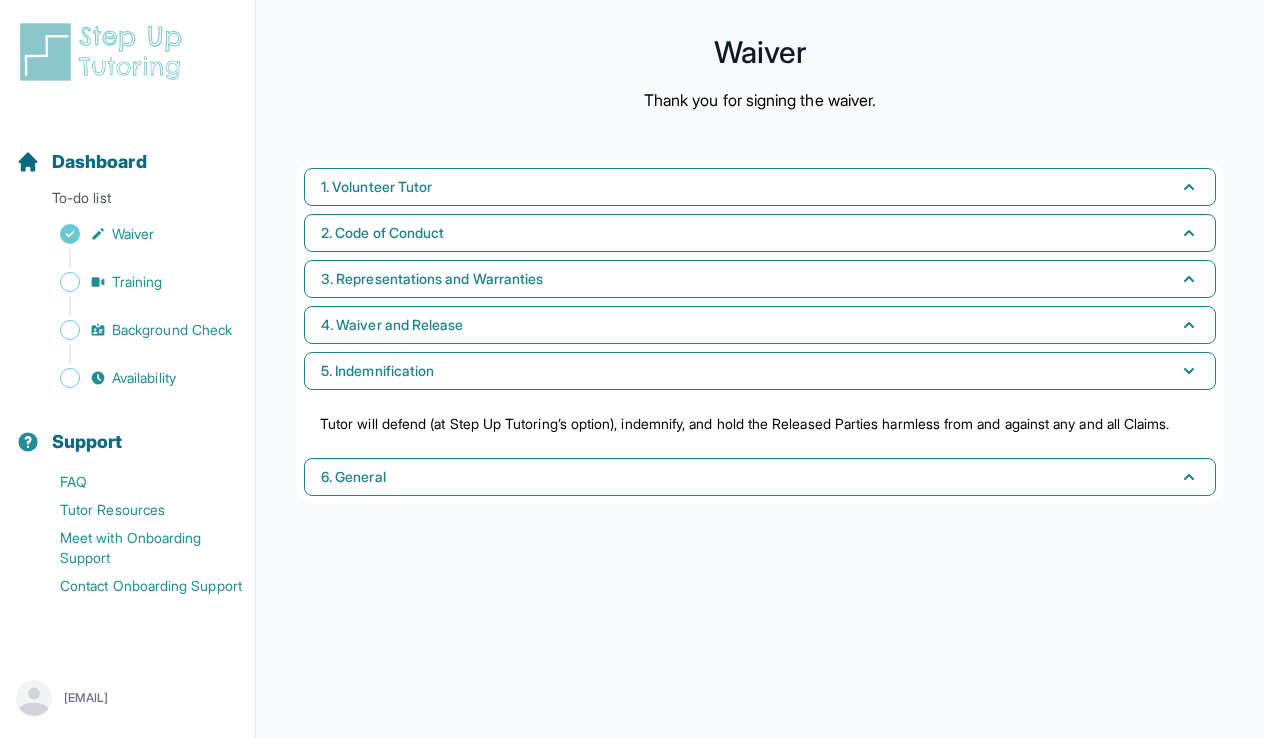 scroll, scrollTop: 0, scrollLeft: 0, axis: both 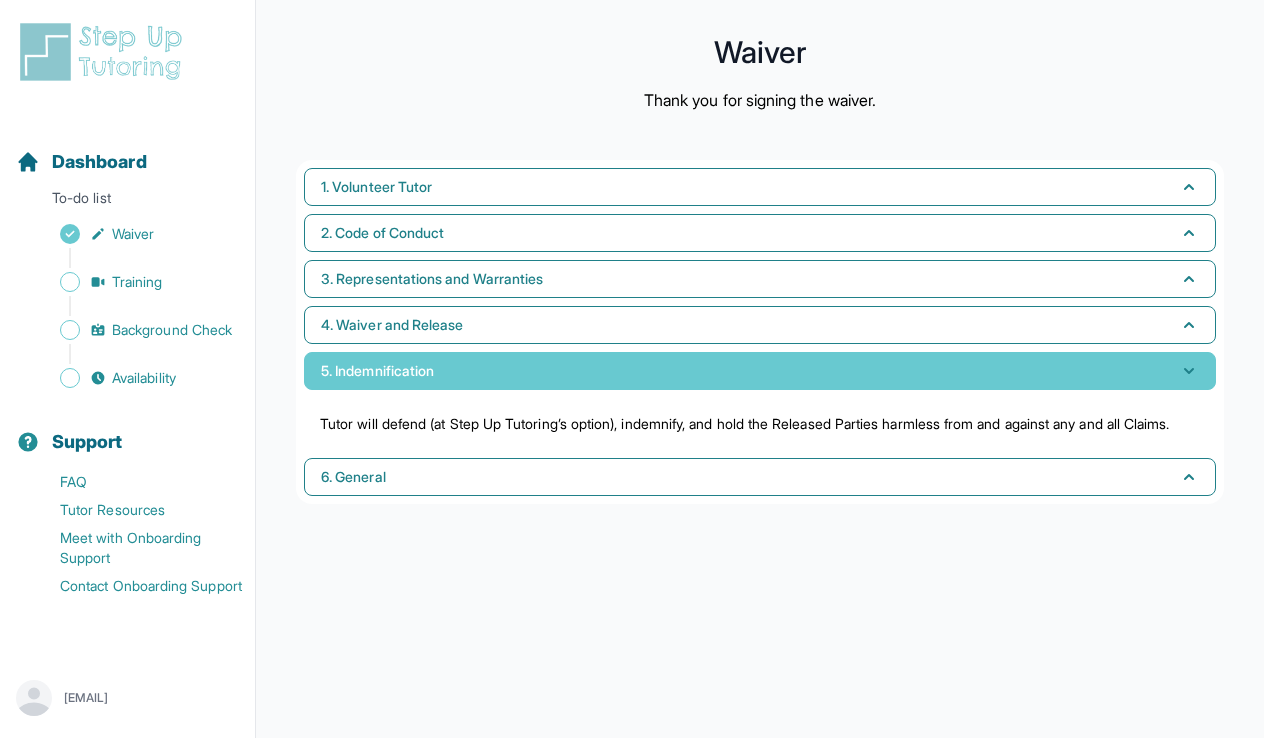 click on "5. Indemnification" at bounding box center (760, 371) 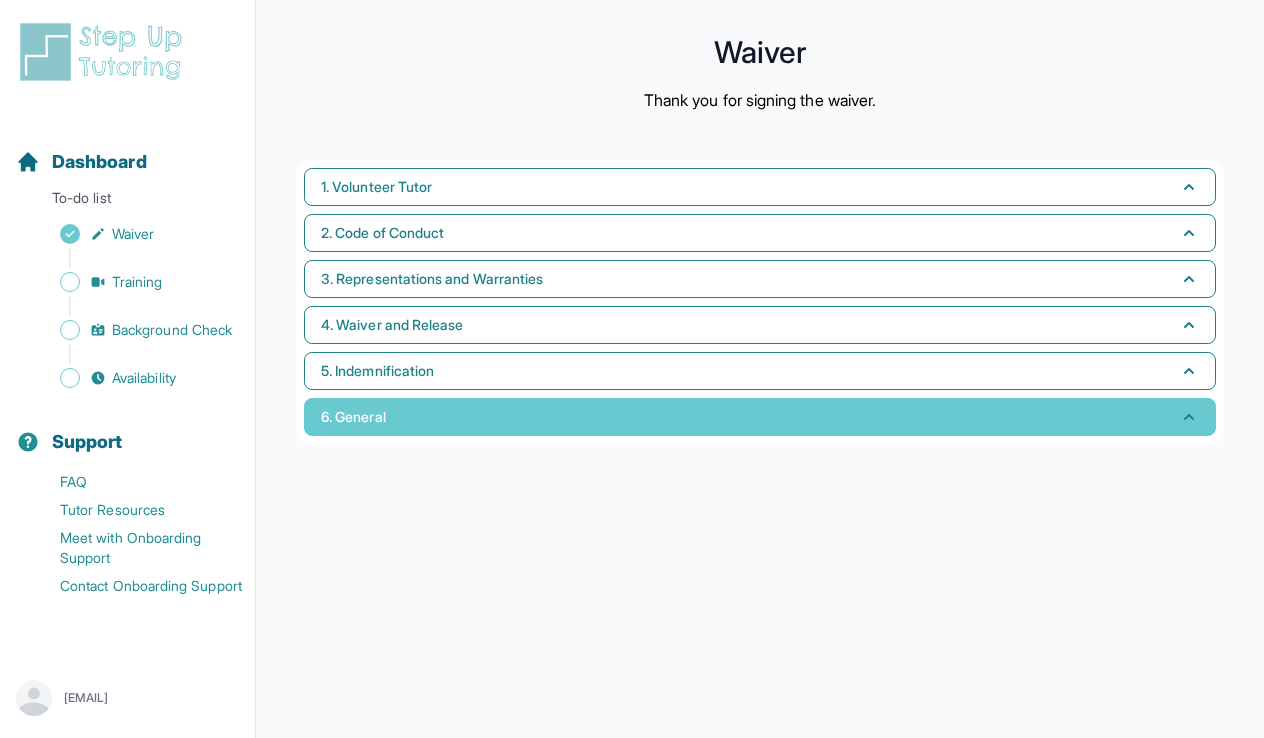 click on "6. General" at bounding box center (760, 417) 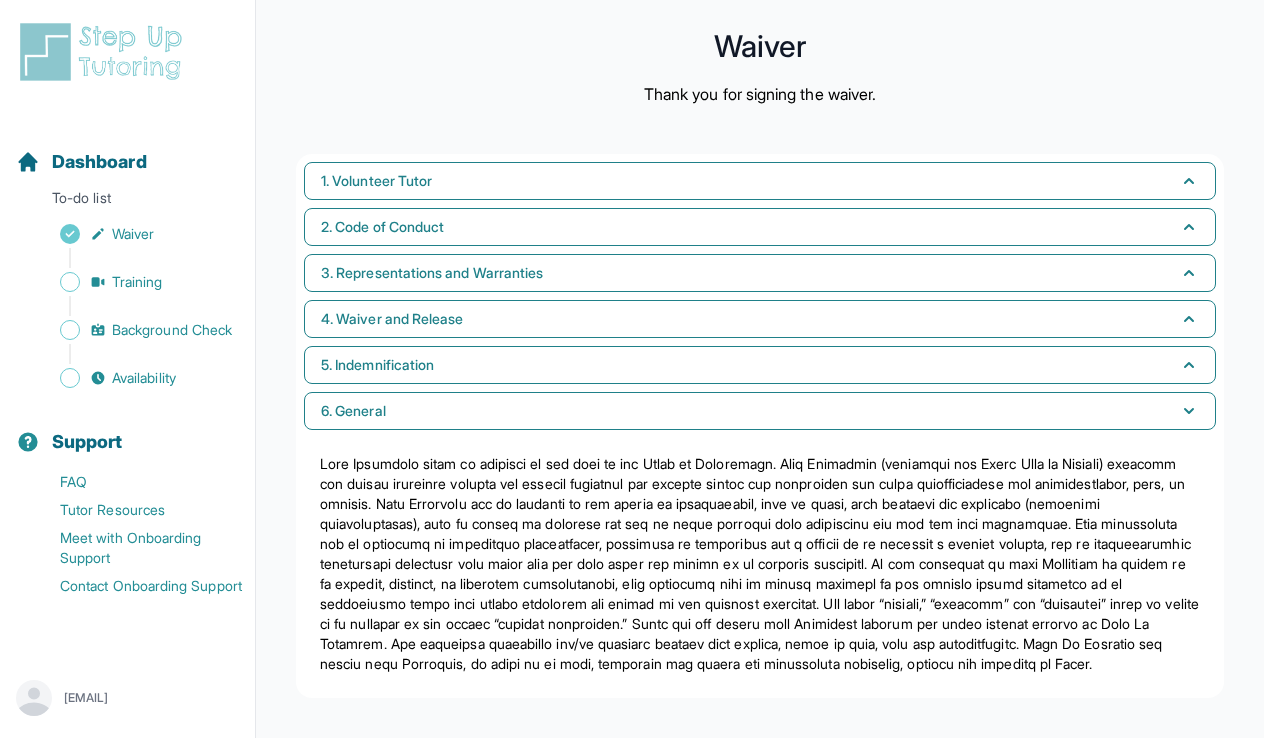 scroll, scrollTop: 26, scrollLeft: 0, axis: vertical 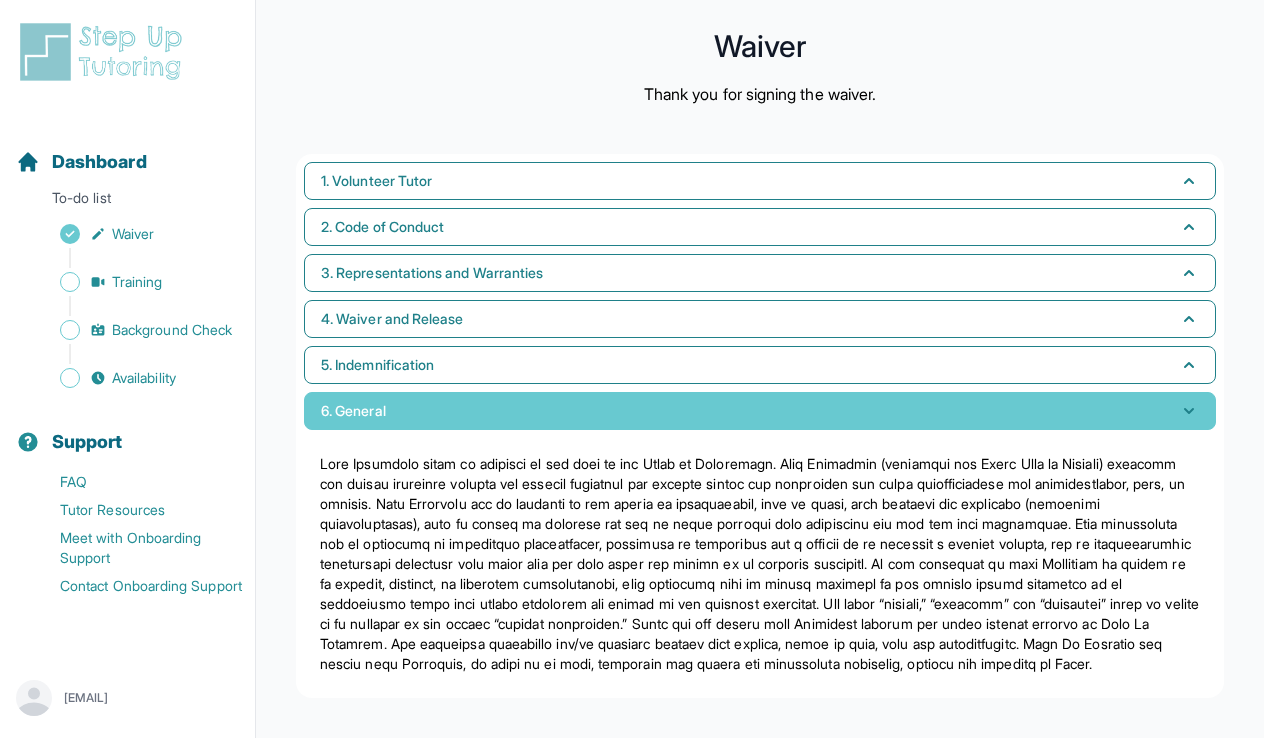 click on "6. General" at bounding box center (760, 411) 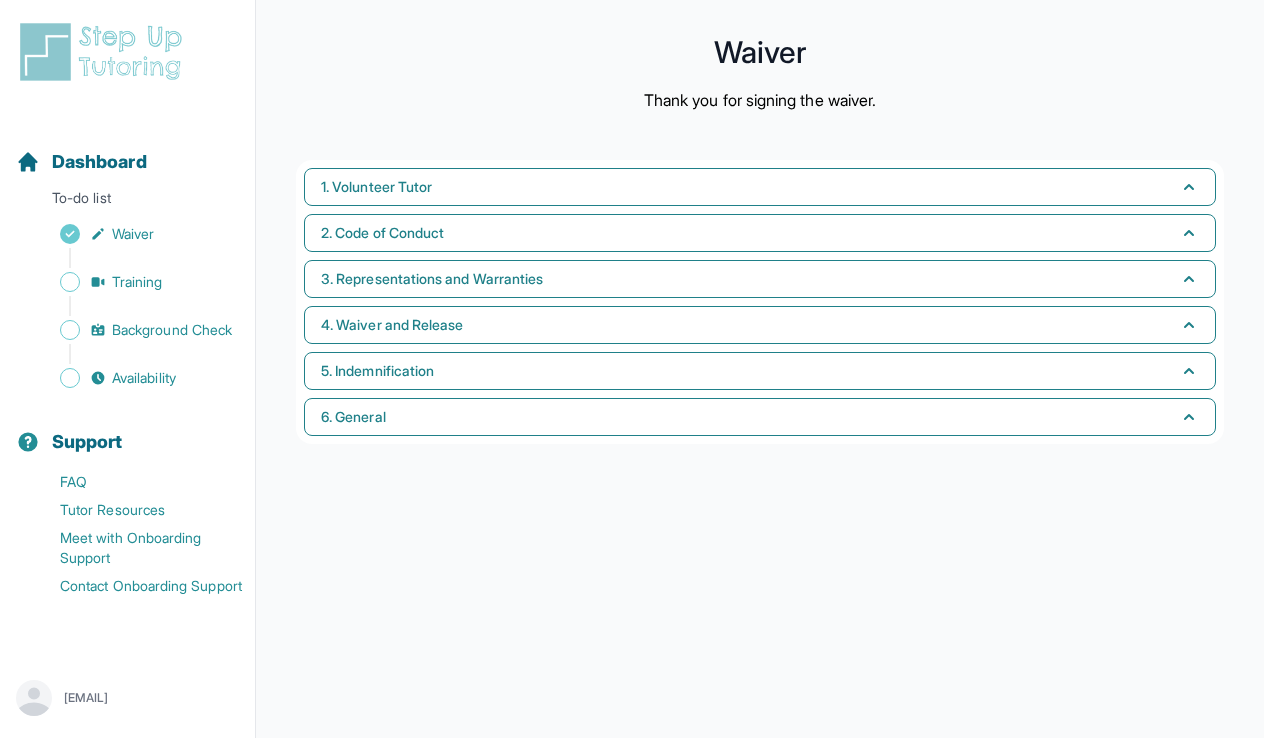 scroll, scrollTop: 0, scrollLeft: 0, axis: both 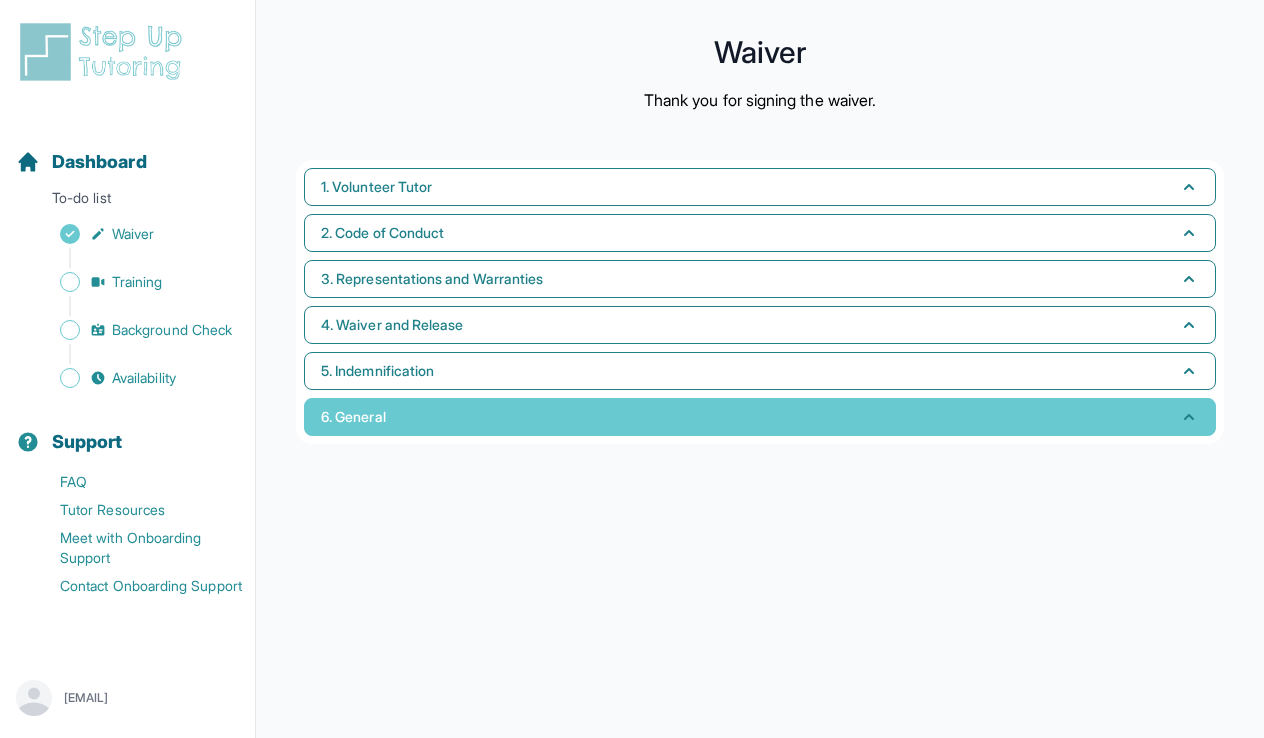 click on "6. General" at bounding box center [760, 417] 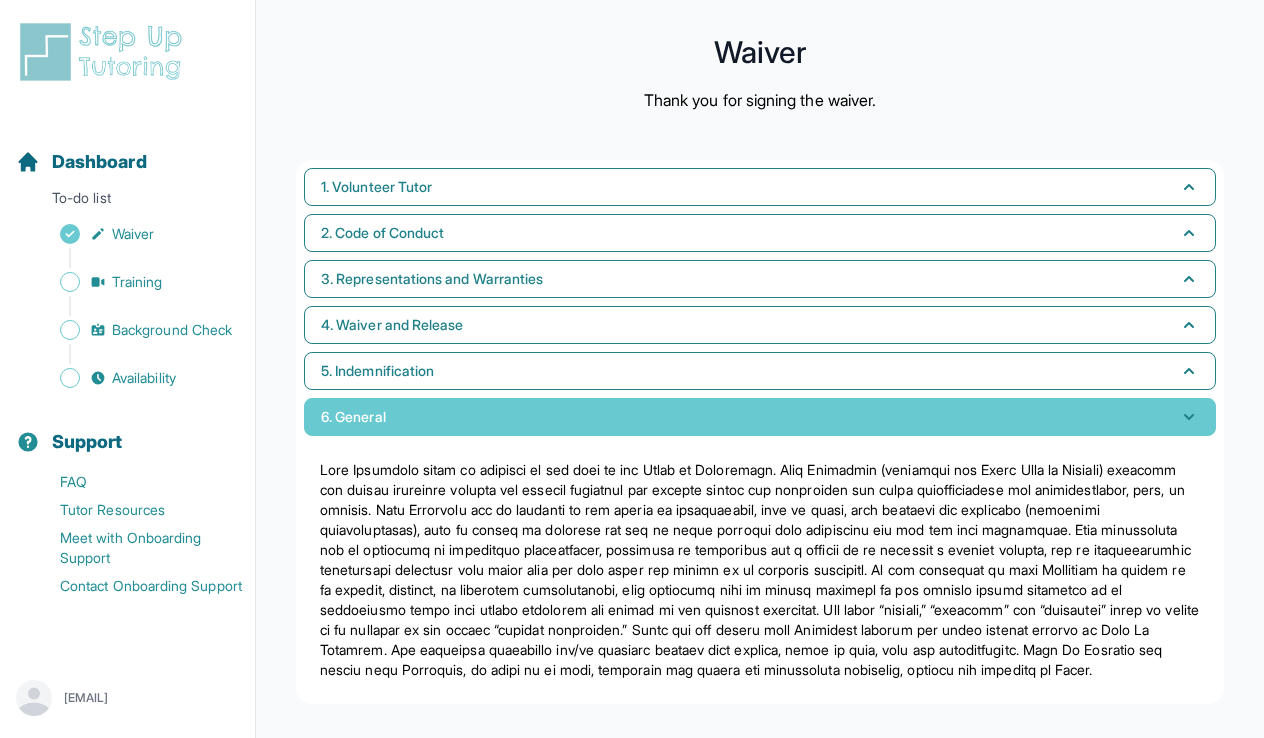 click on "6. General" at bounding box center [760, 417] 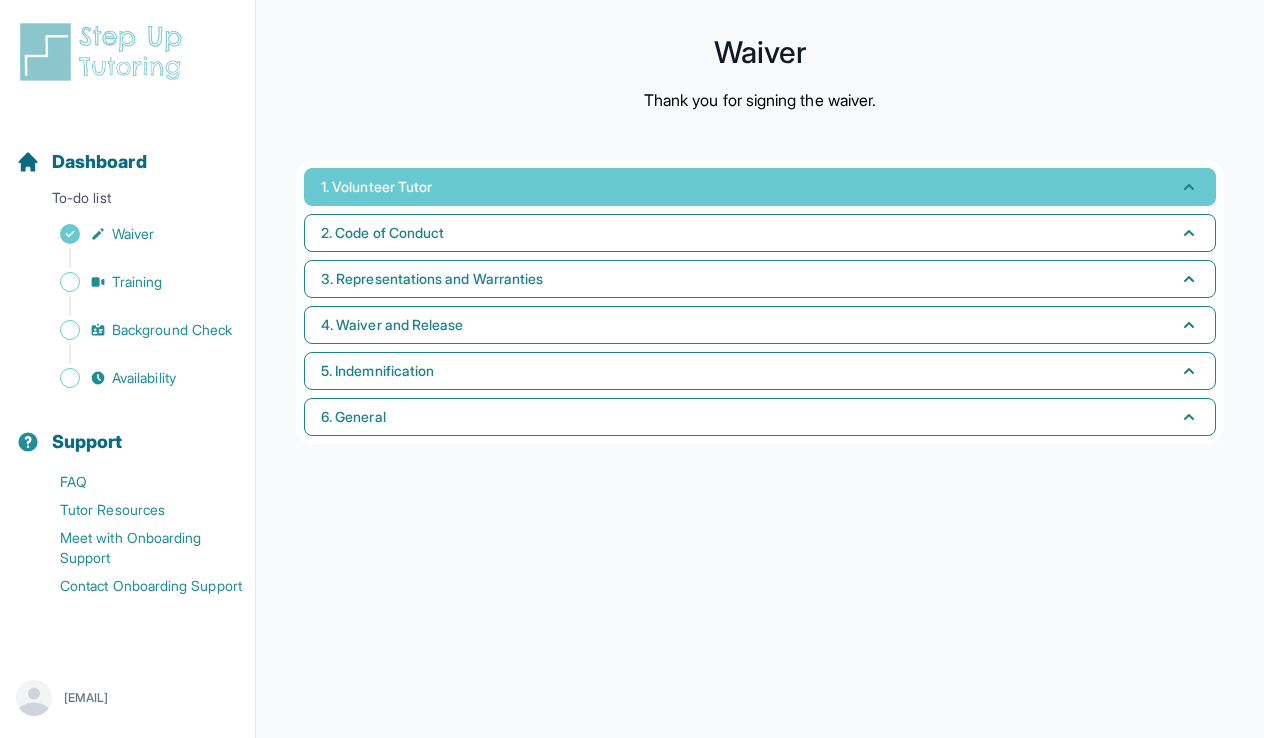 scroll, scrollTop: 0, scrollLeft: 0, axis: both 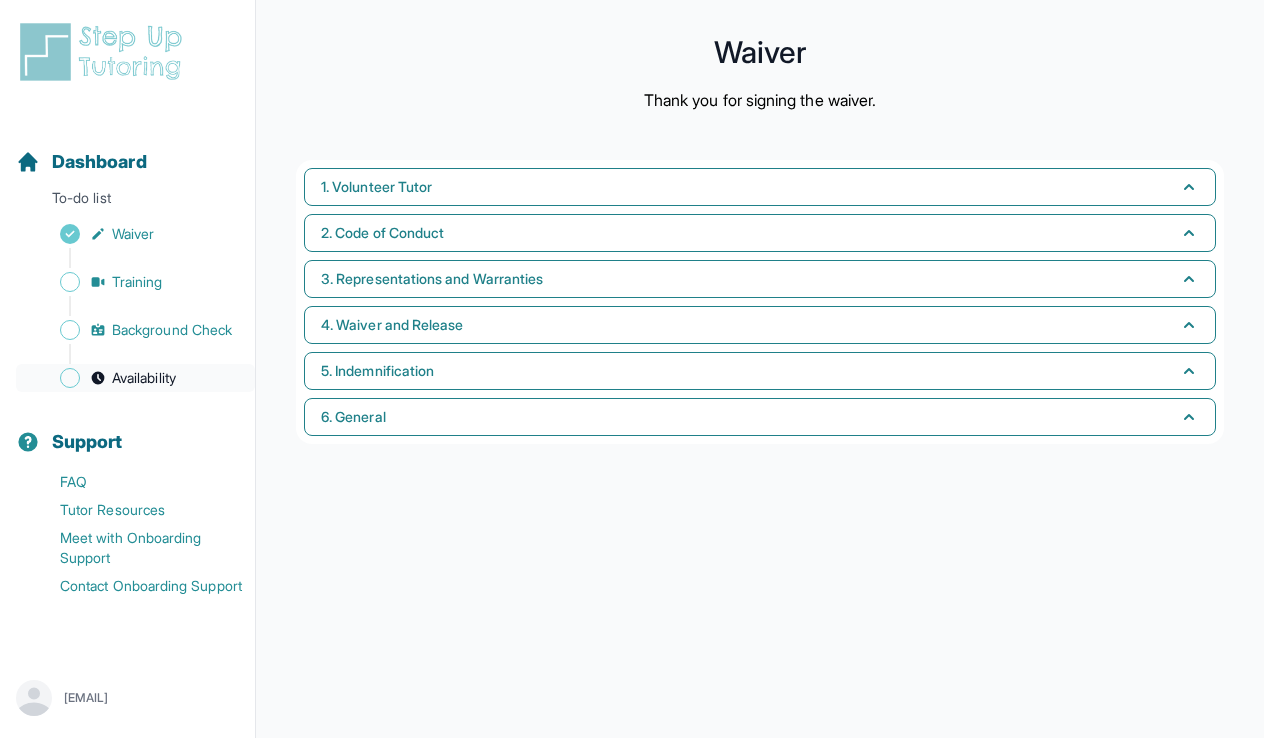 click on "Availability" at bounding box center (144, 378) 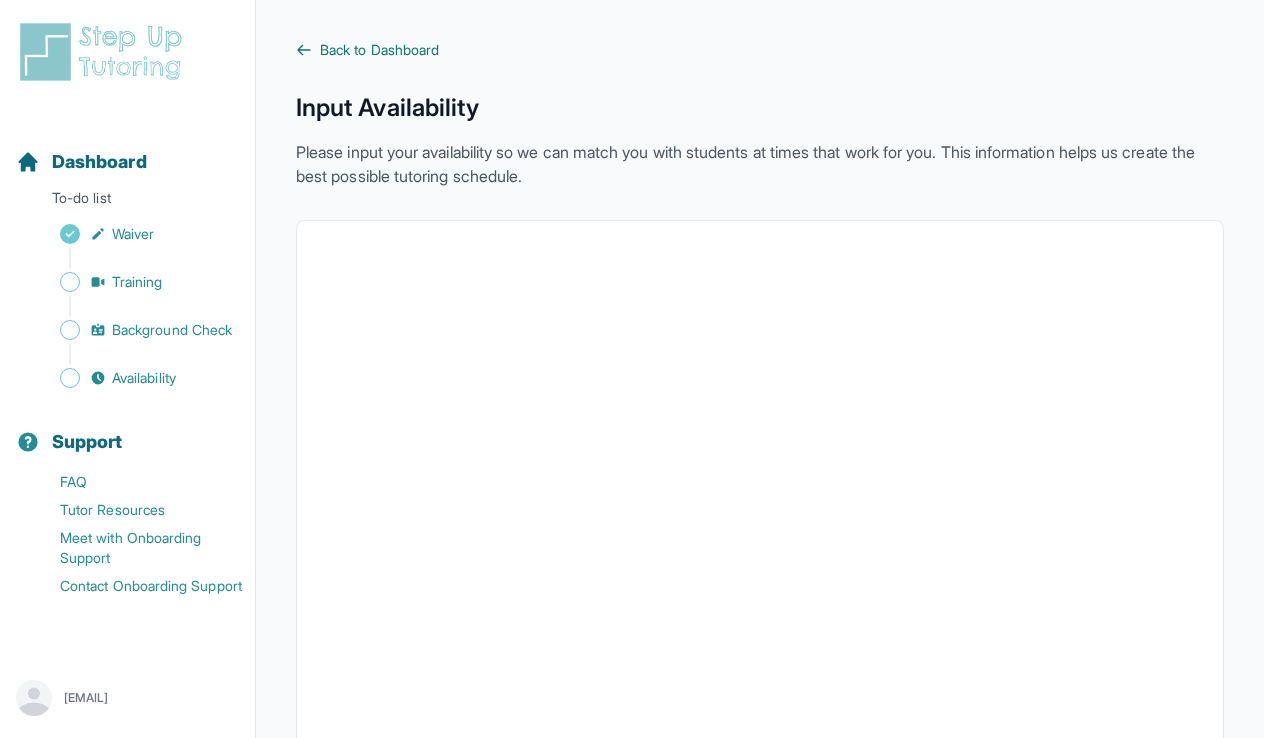 click on "Back to Dashboard" at bounding box center [379, 50] 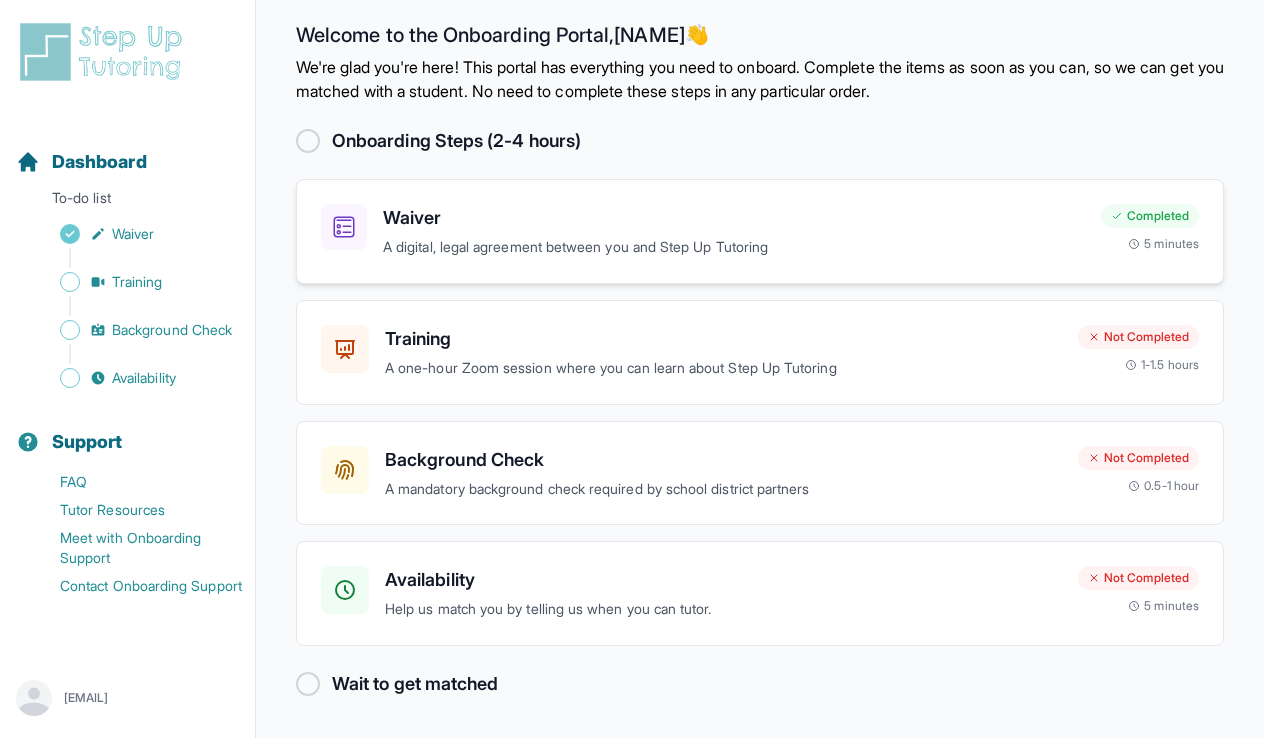 click on "Waiver A digital, legal agreement between you and Step Up Tutoring Completed 5 minutes Waiver A digital, legal agreement between you and Step Up Tutoring Completed 5 minutes" at bounding box center [760, 231] 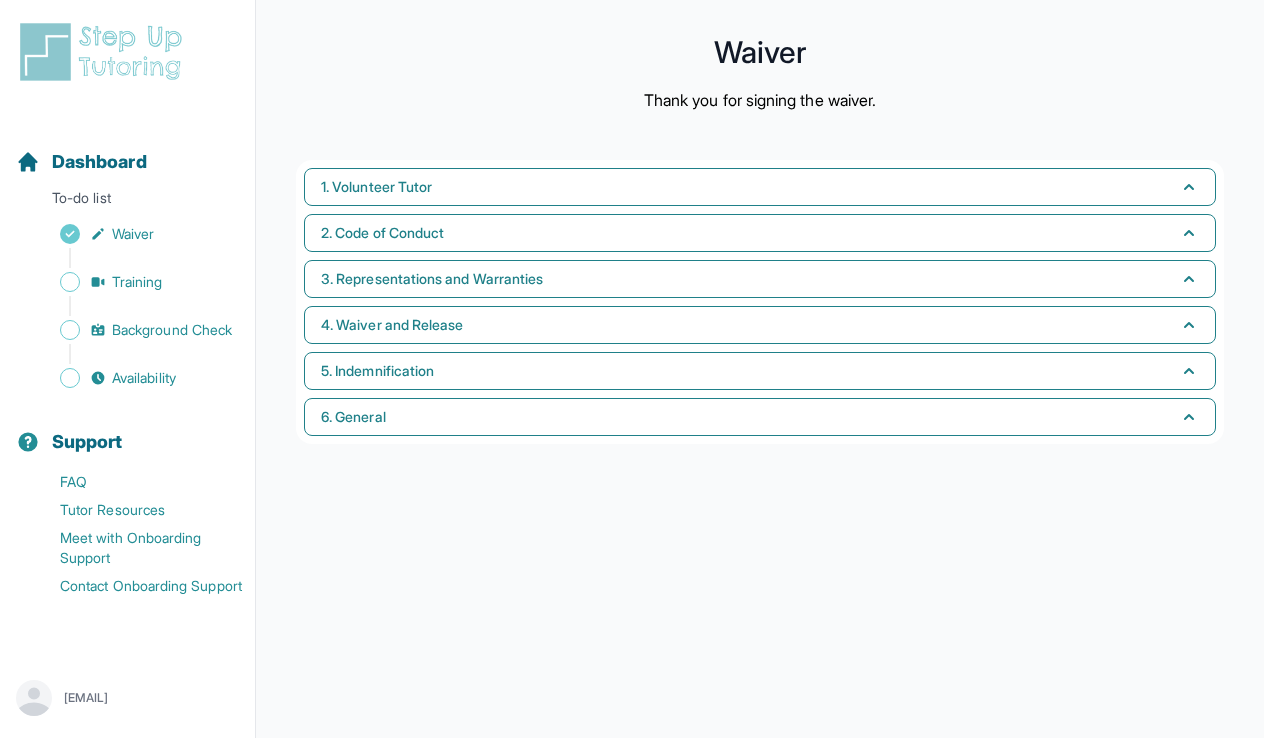 scroll, scrollTop: 0, scrollLeft: 0, axis: both 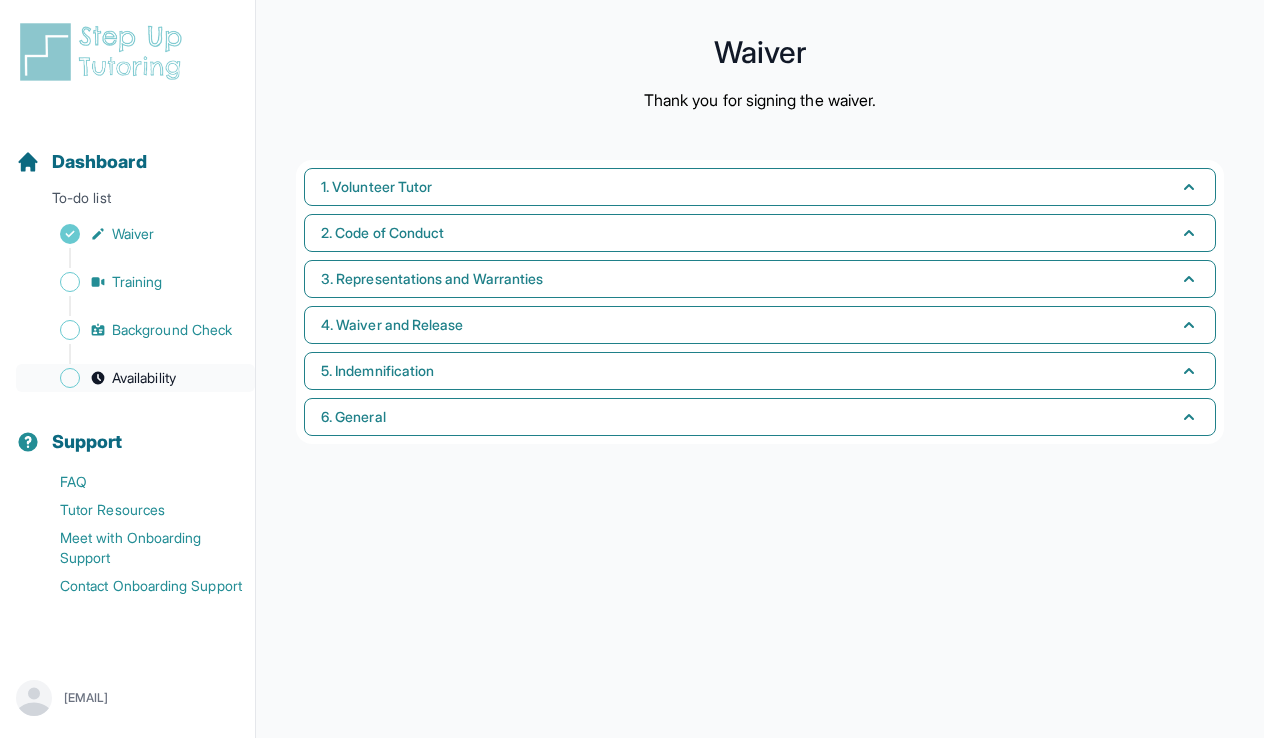 click on "Availability" at bounding box center [144, 378] 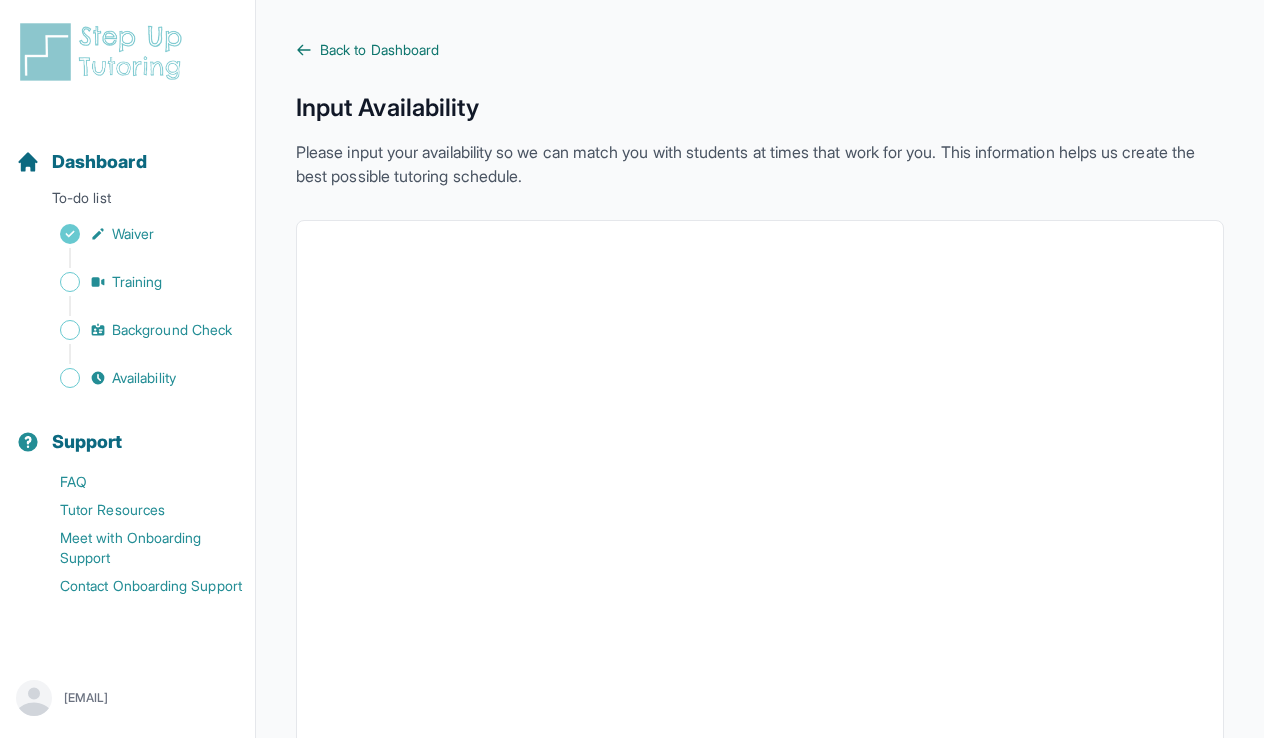 click on "Back to Dashboard" at bounding box center [379, 50] 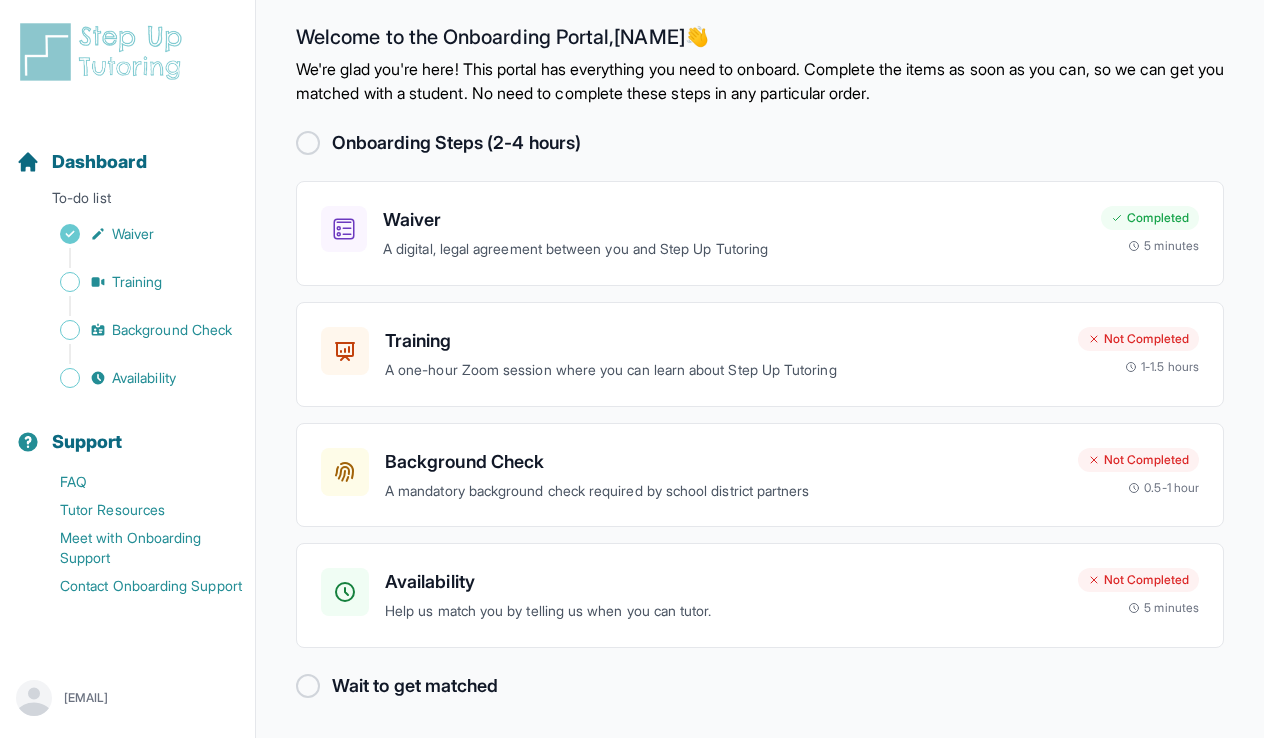 scroll, scrollTop: 14, scrollLeft: 0, axis: vertical 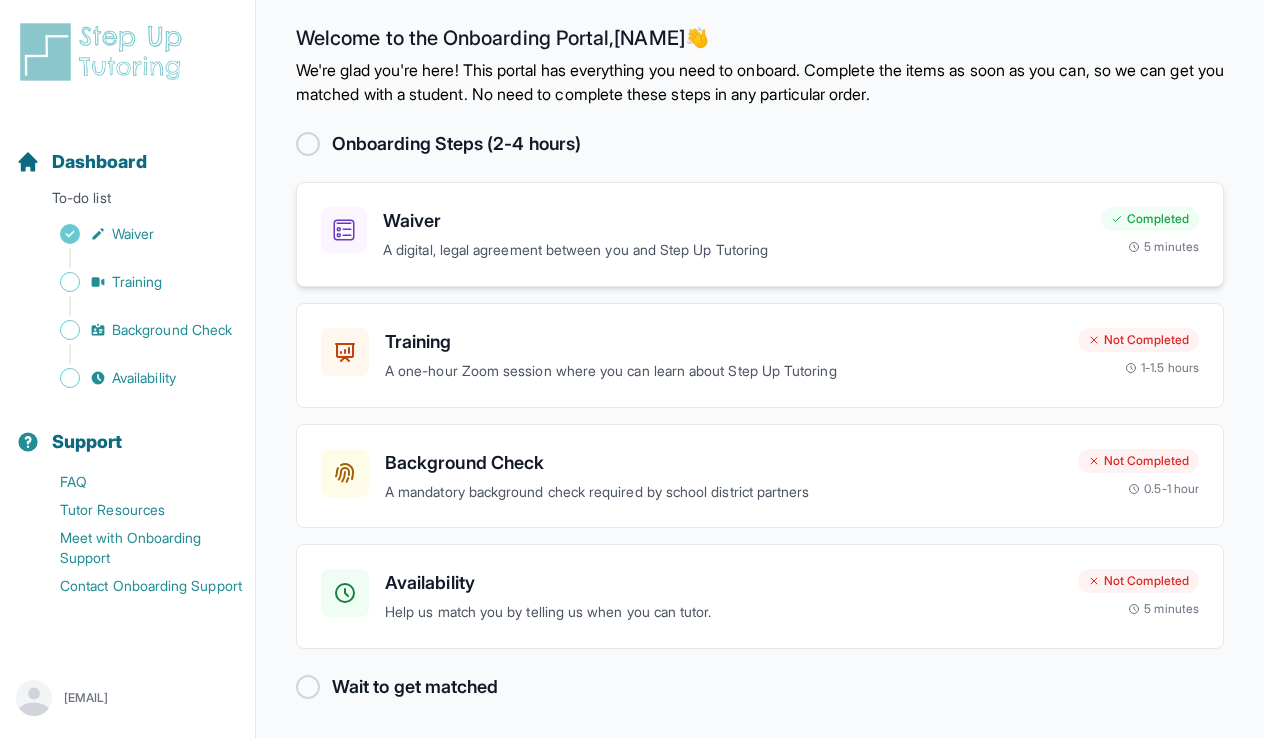 click on "Waiver" at bounding box center (734, 221) 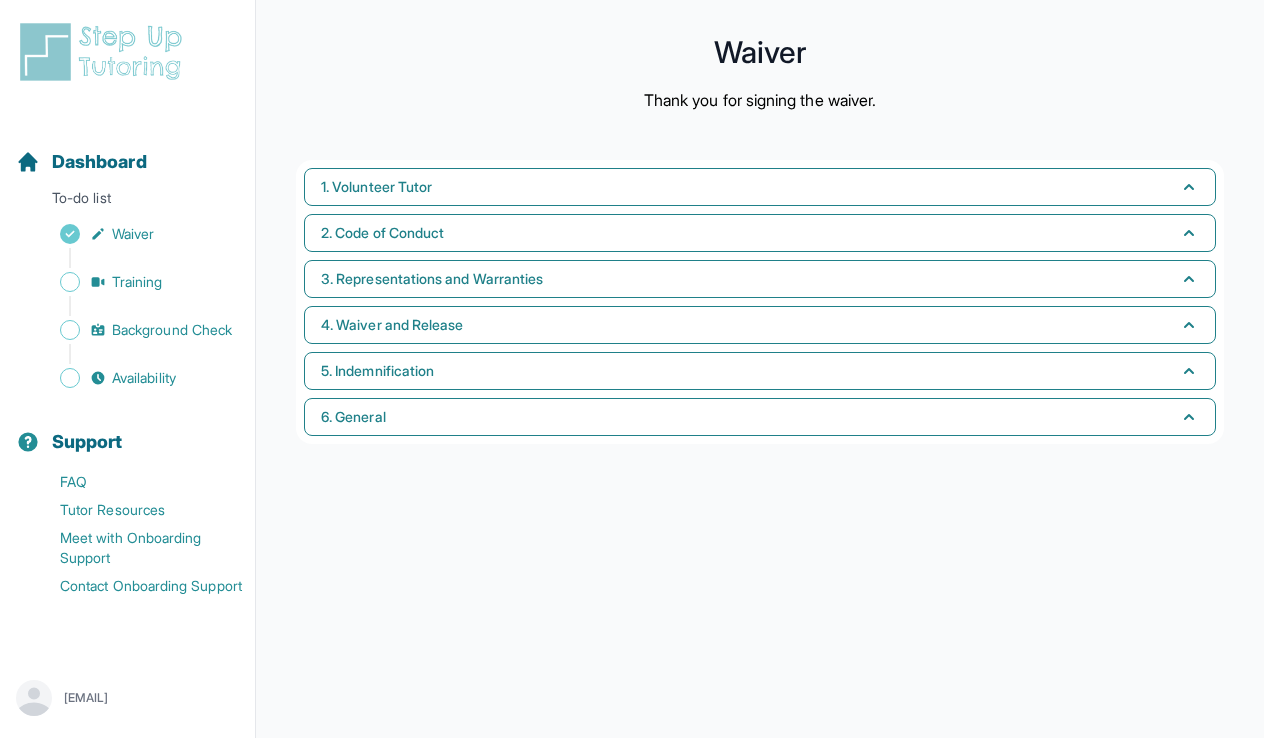 scroll, scrollTop: 0, scrollLeft: 0, axis: both 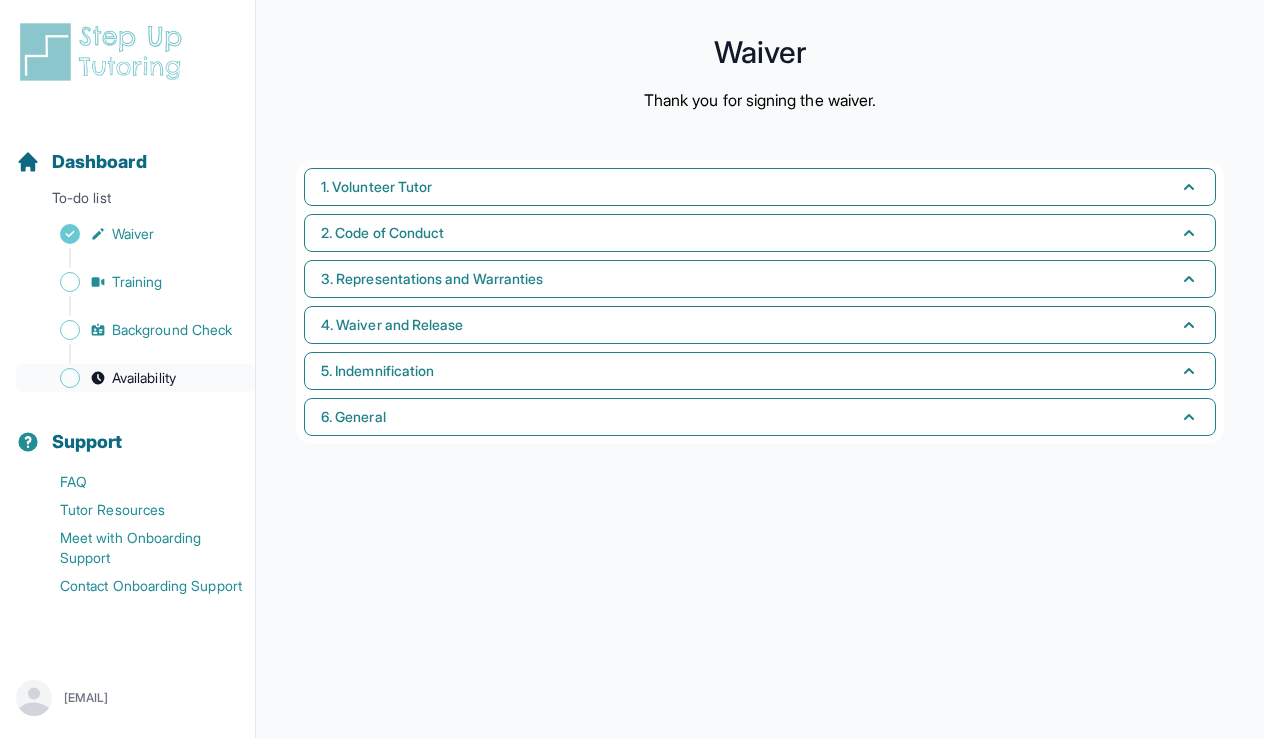 click on "Availability" at bounding box center [144, 378] 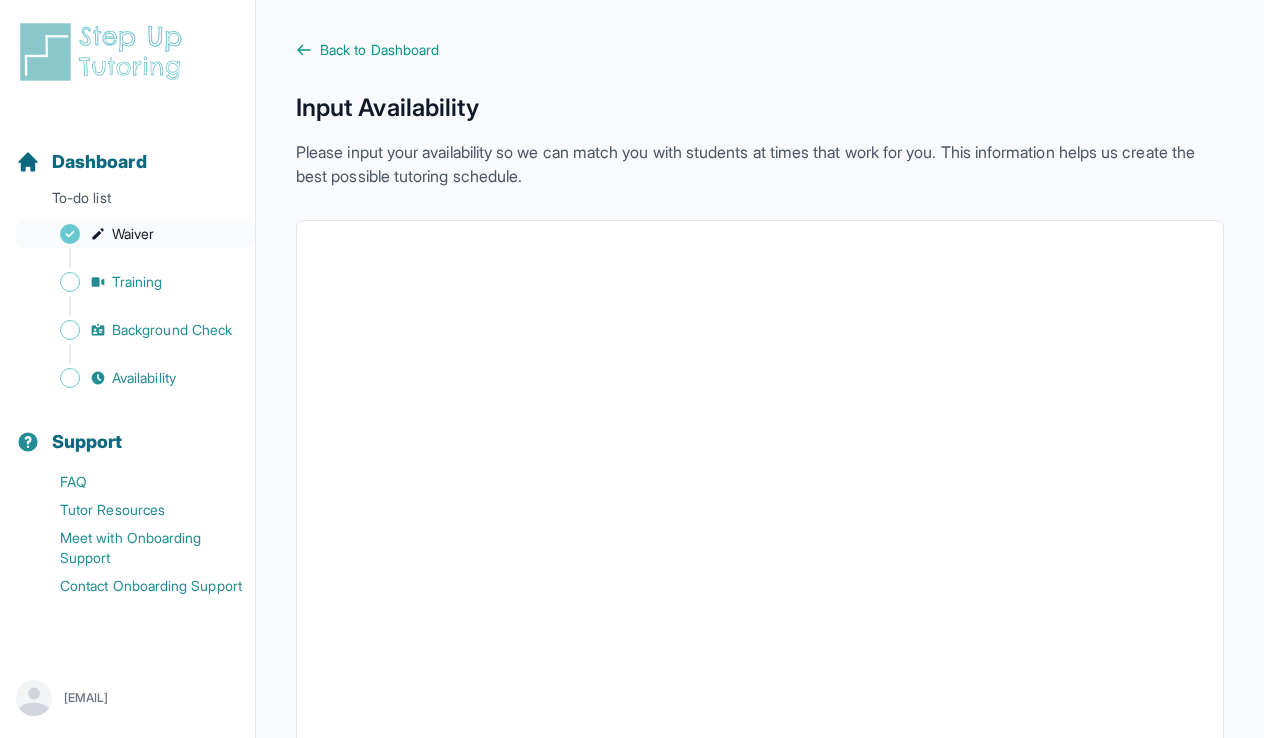 click on "Waiver" at bounding box center (133, 234) 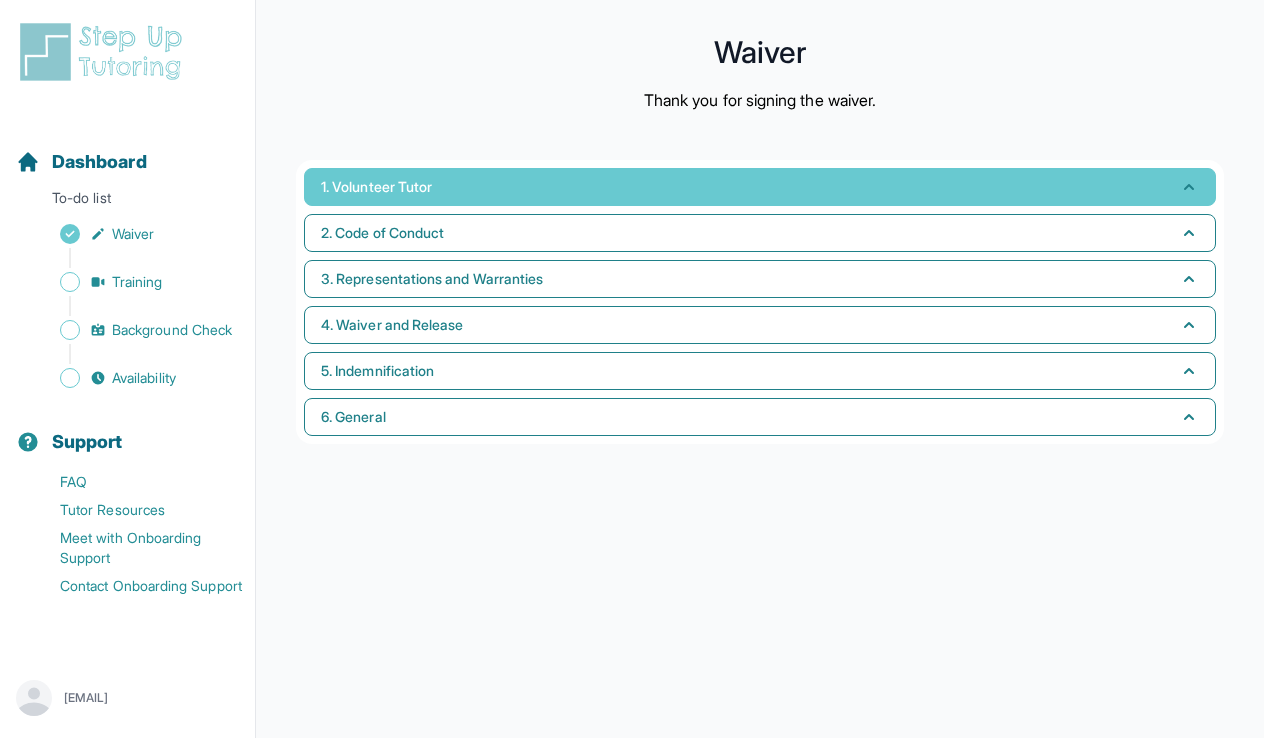click on "1. Volunteer Tutor" at bounding box center [760, 187] 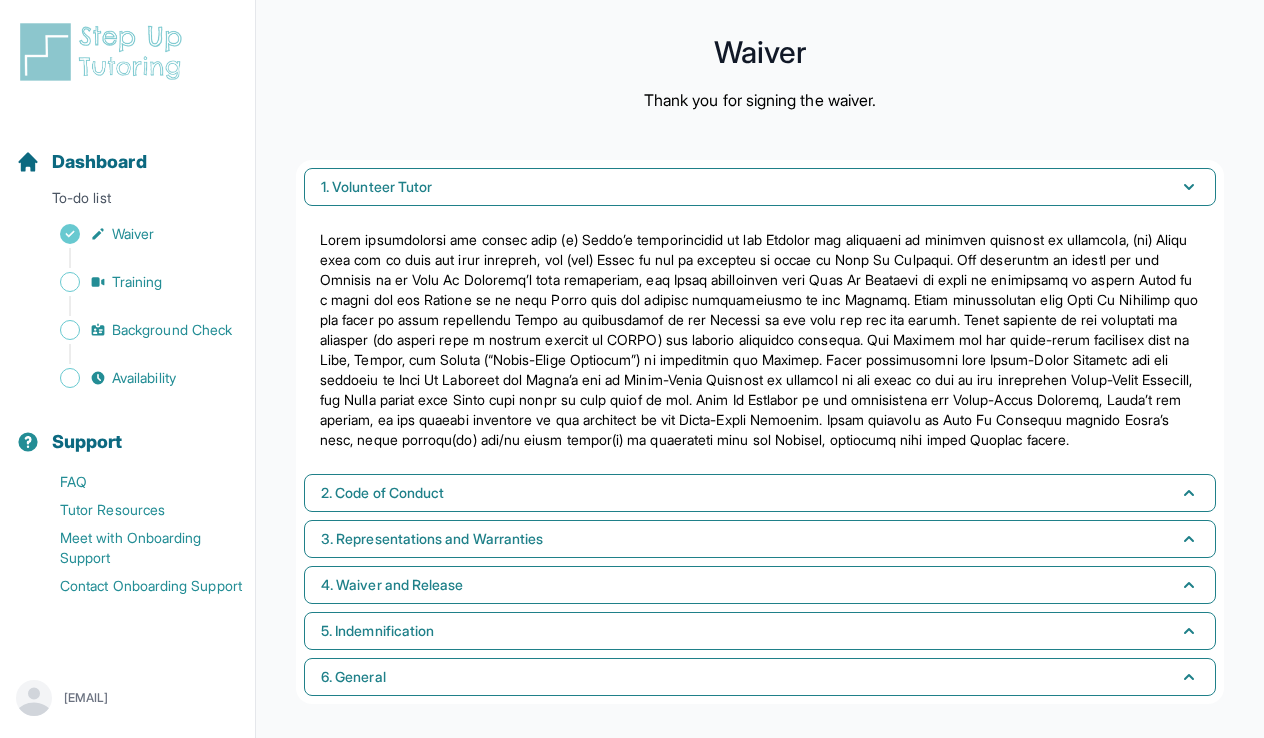 scroll, scrollTop: 0, scrollLeft: 0, axis: both 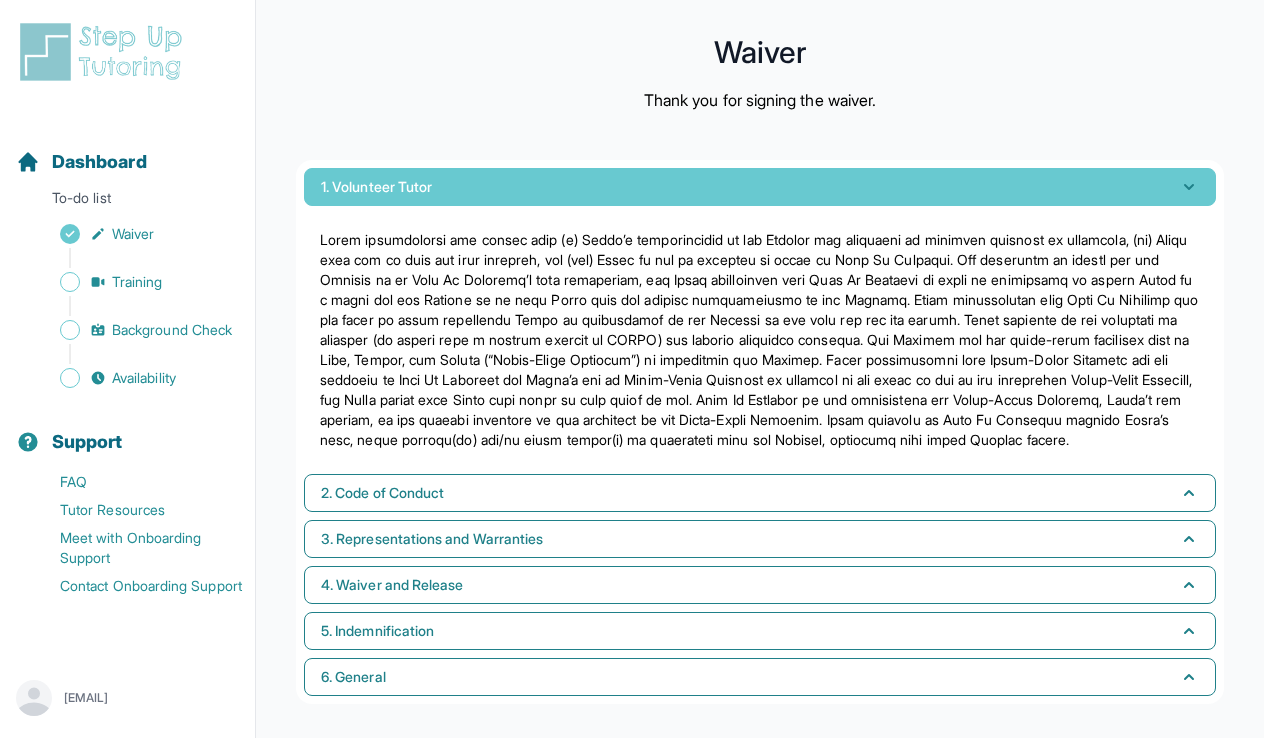 click on "1. Volunteer Tutor" at bounding box center (376, 187) 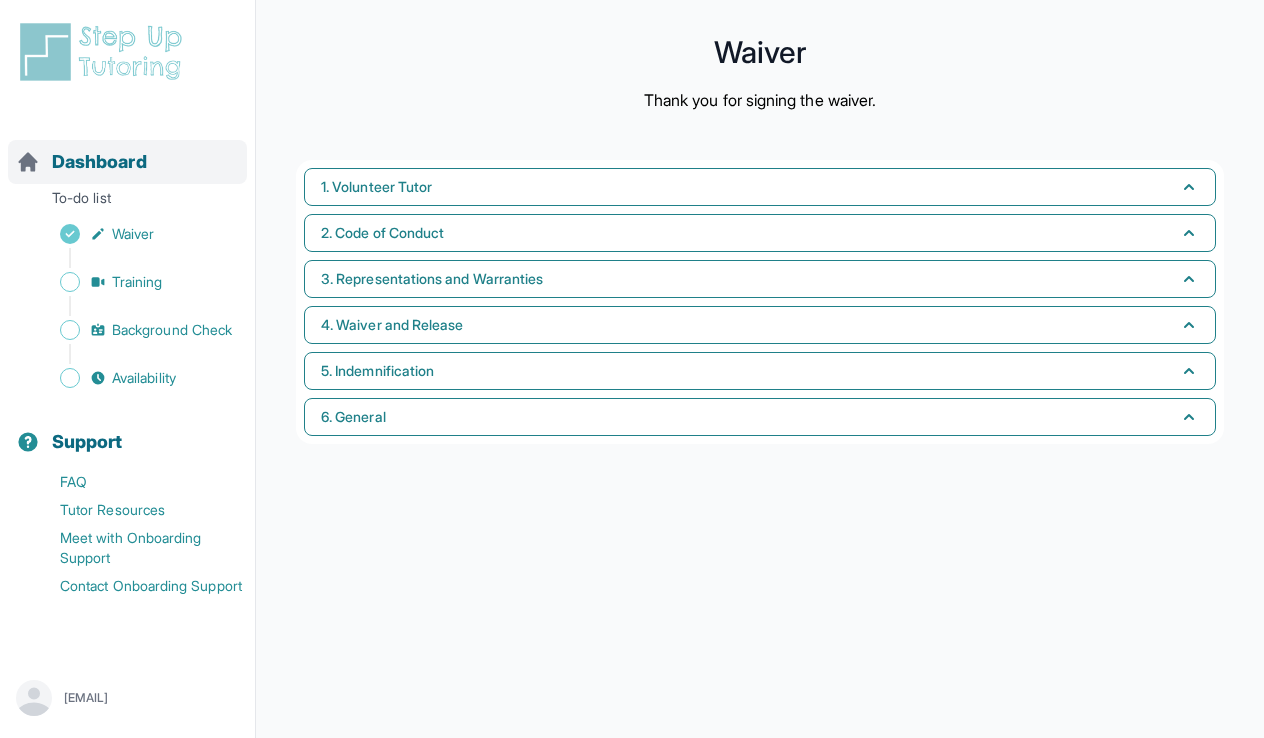 scroll, scrollTop: 0, scrollLeft: 0, axis: both 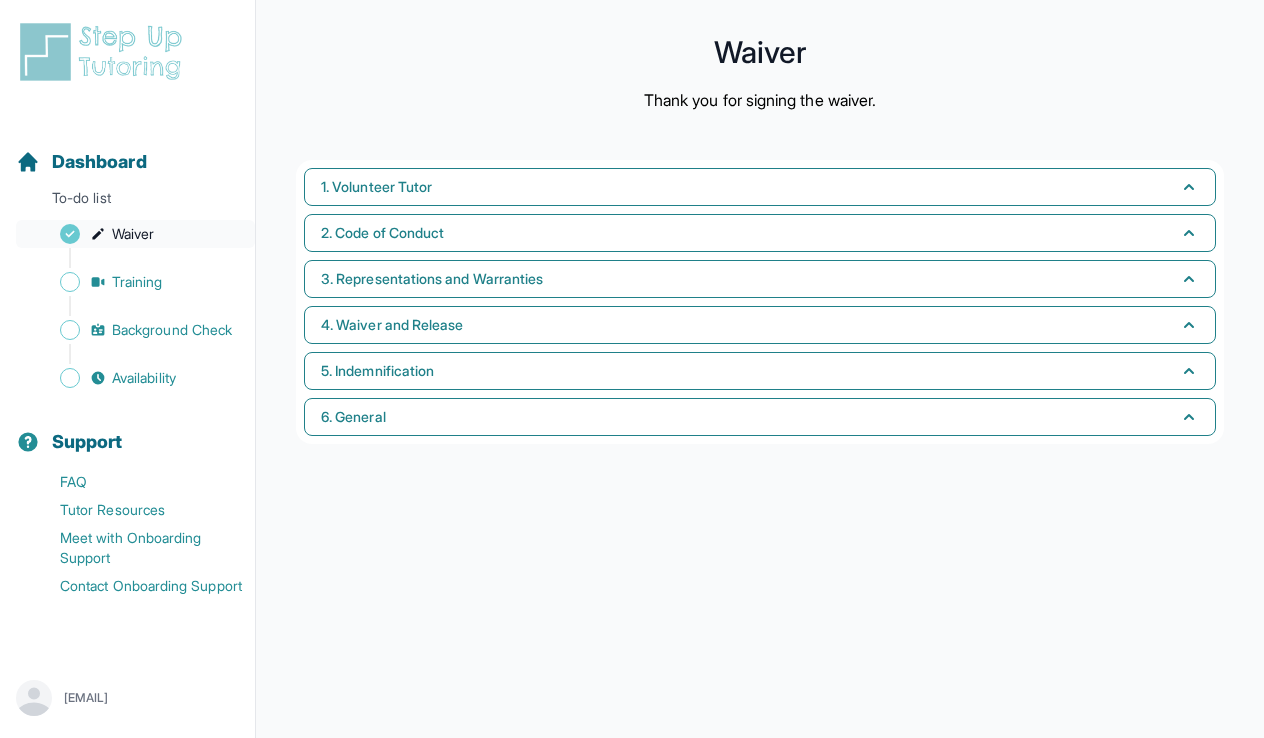 click on "Waiver" at bounding box center [133, 234] 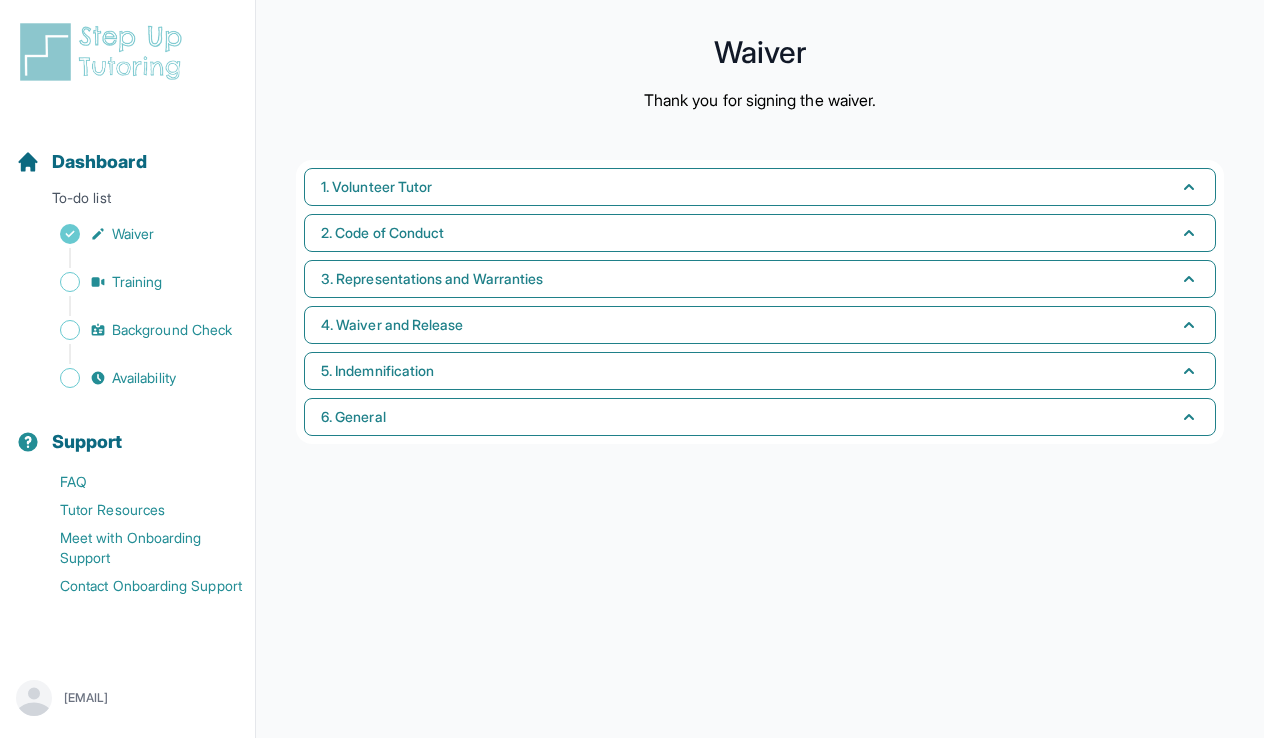 click on "Waiver" at bounding box center (760, 52) 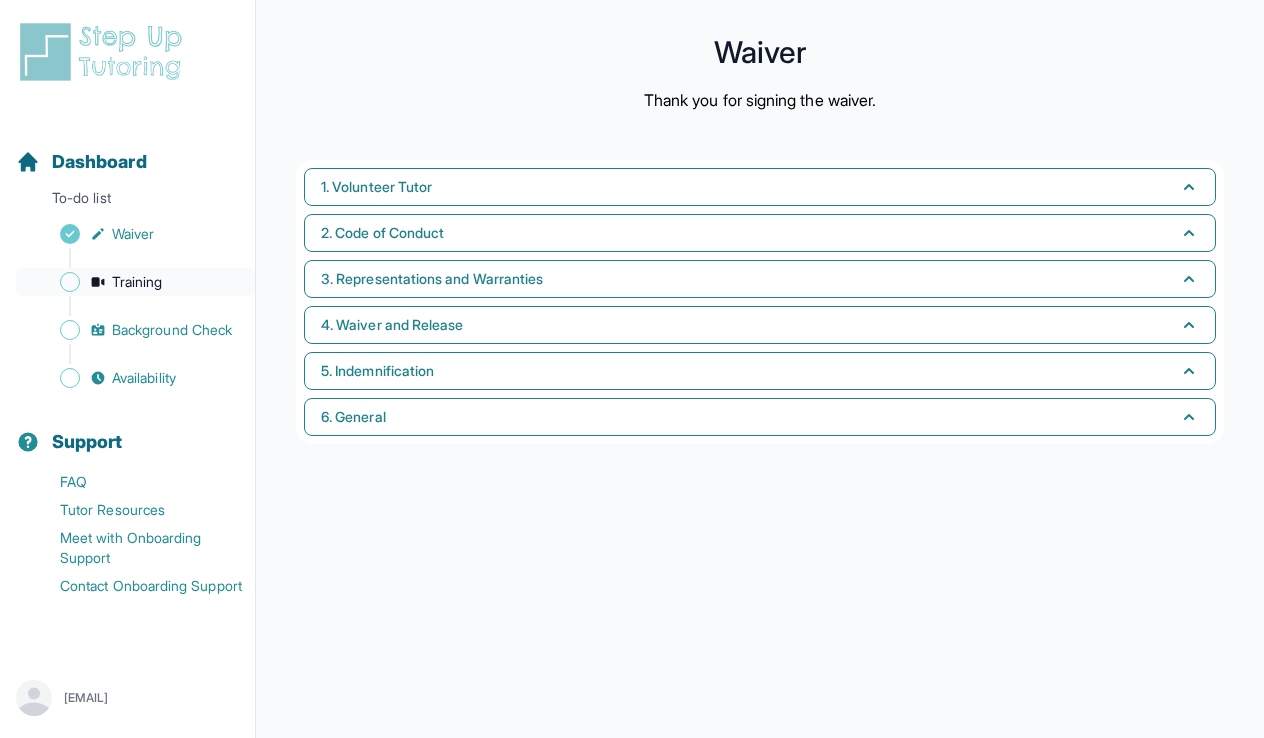 click on "Training" at bounding box center [137, 282] 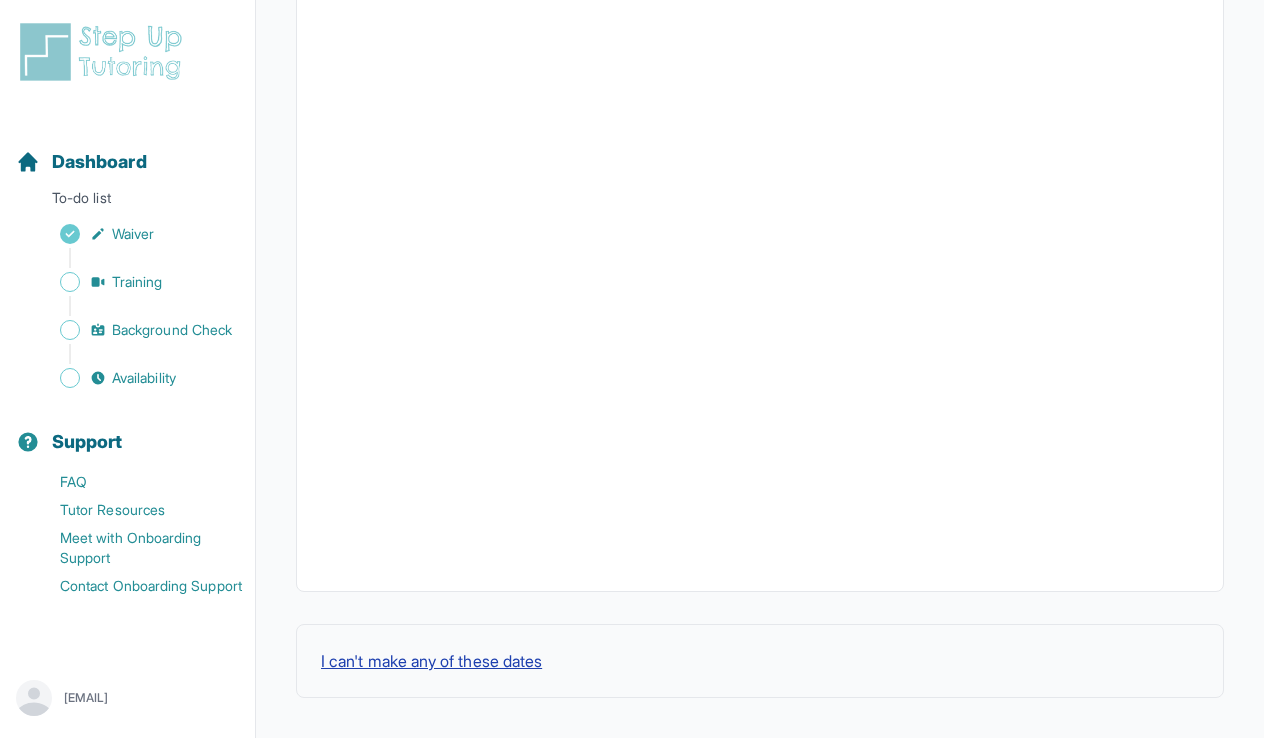 scroll, scrollTop: 670, scrollLeft: 0, axis: vertical 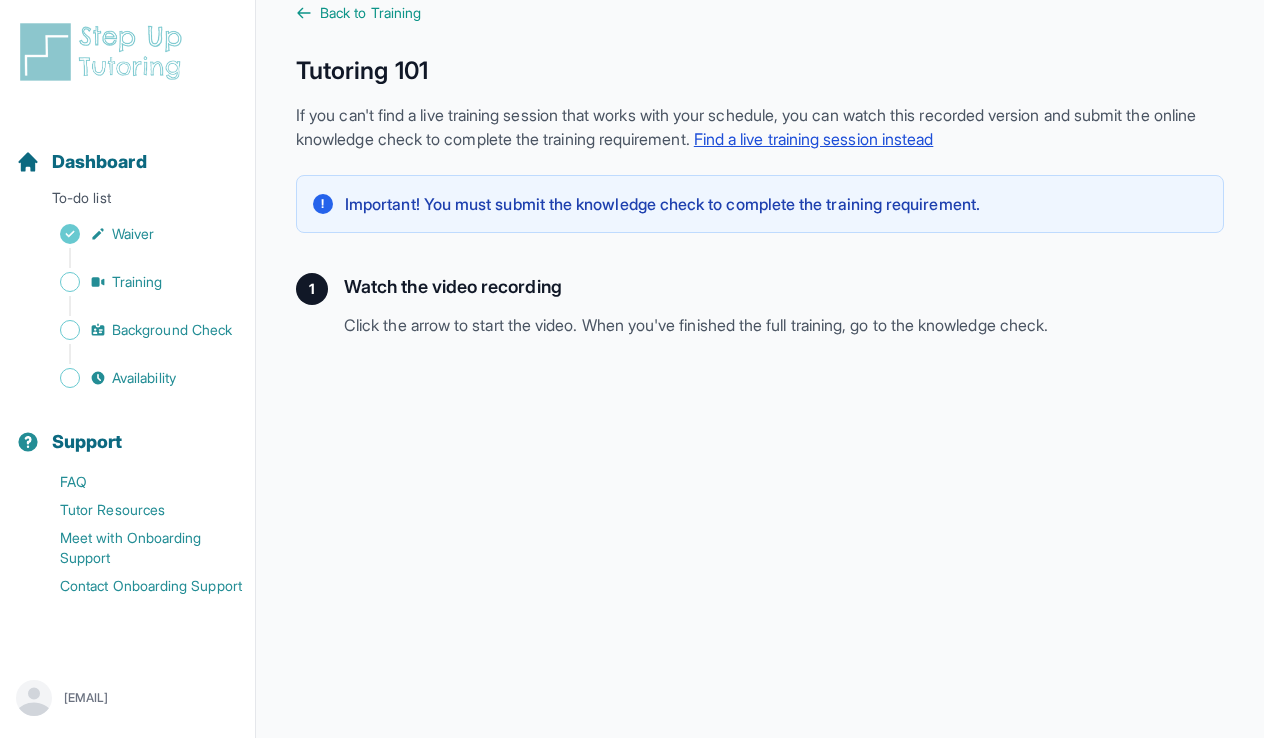 click on "Find a live training session instead" at bounding box center [814, 139] 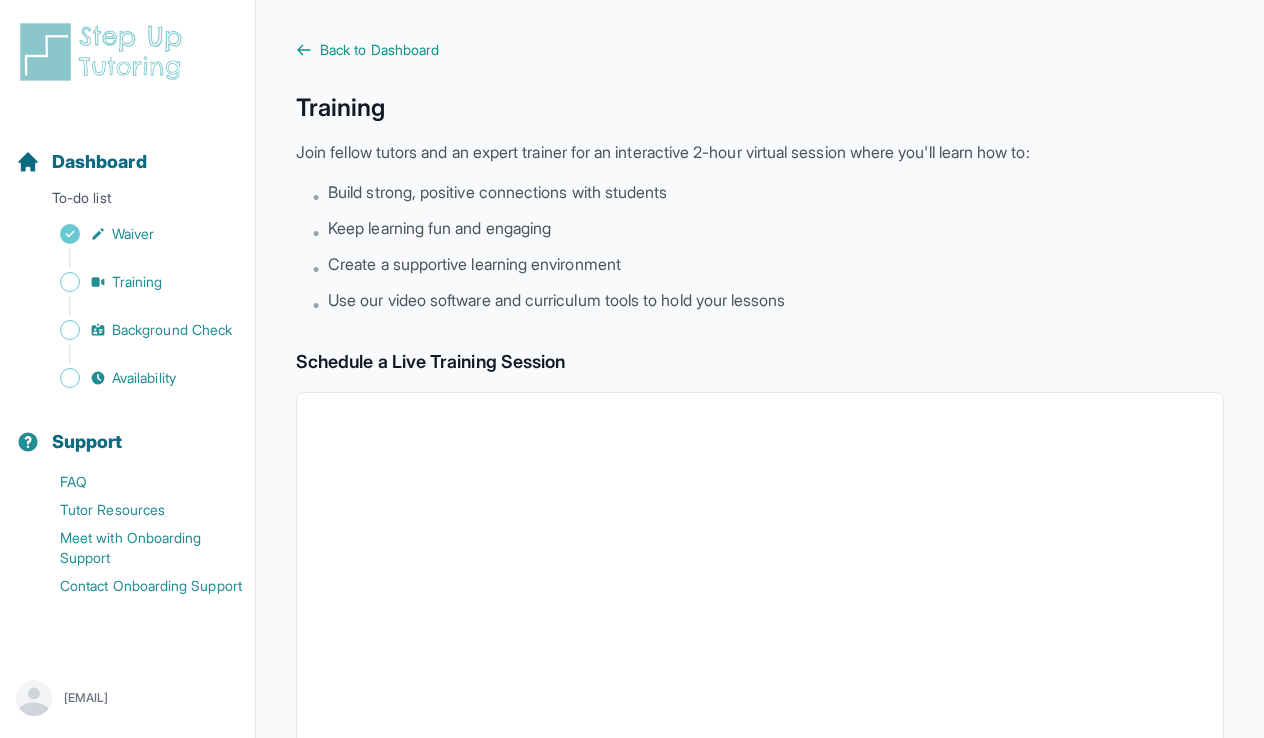 scroll, scrollTop: 0, scrollLeft: 0, axis: both 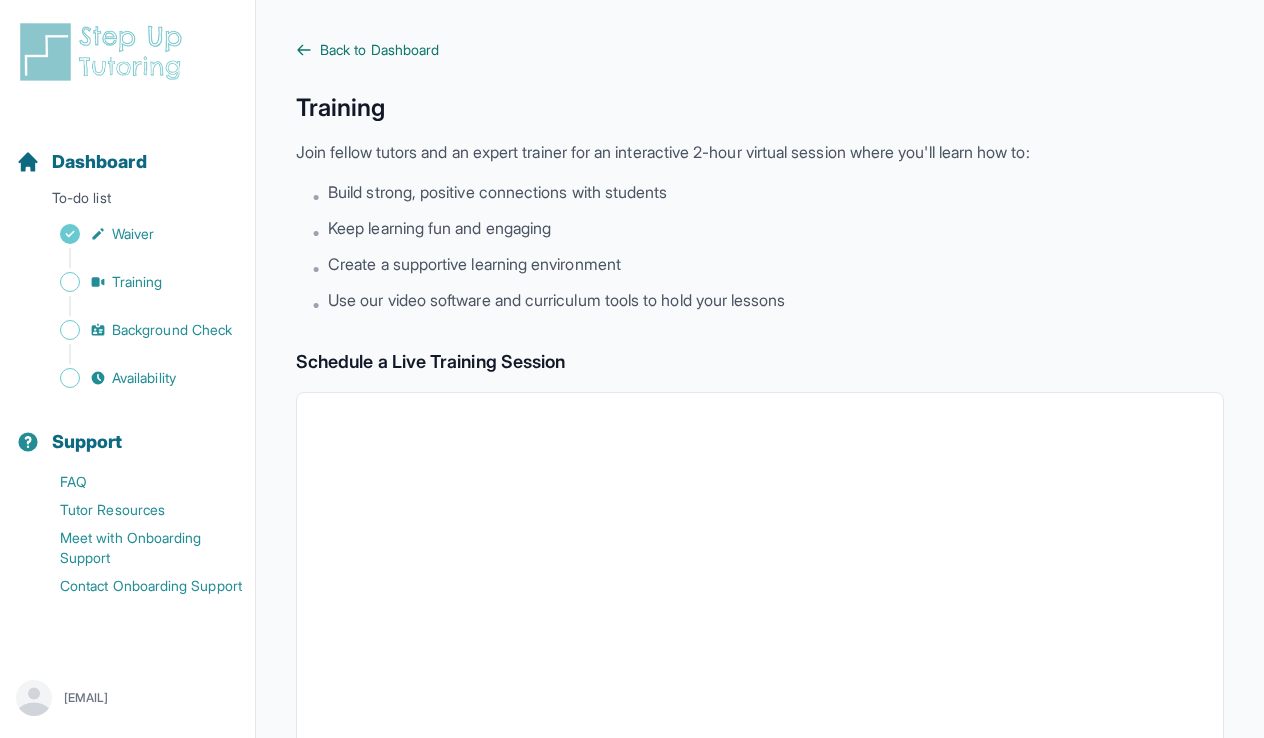 click on "Back to Dashboard" at bounding box center [379, 50] 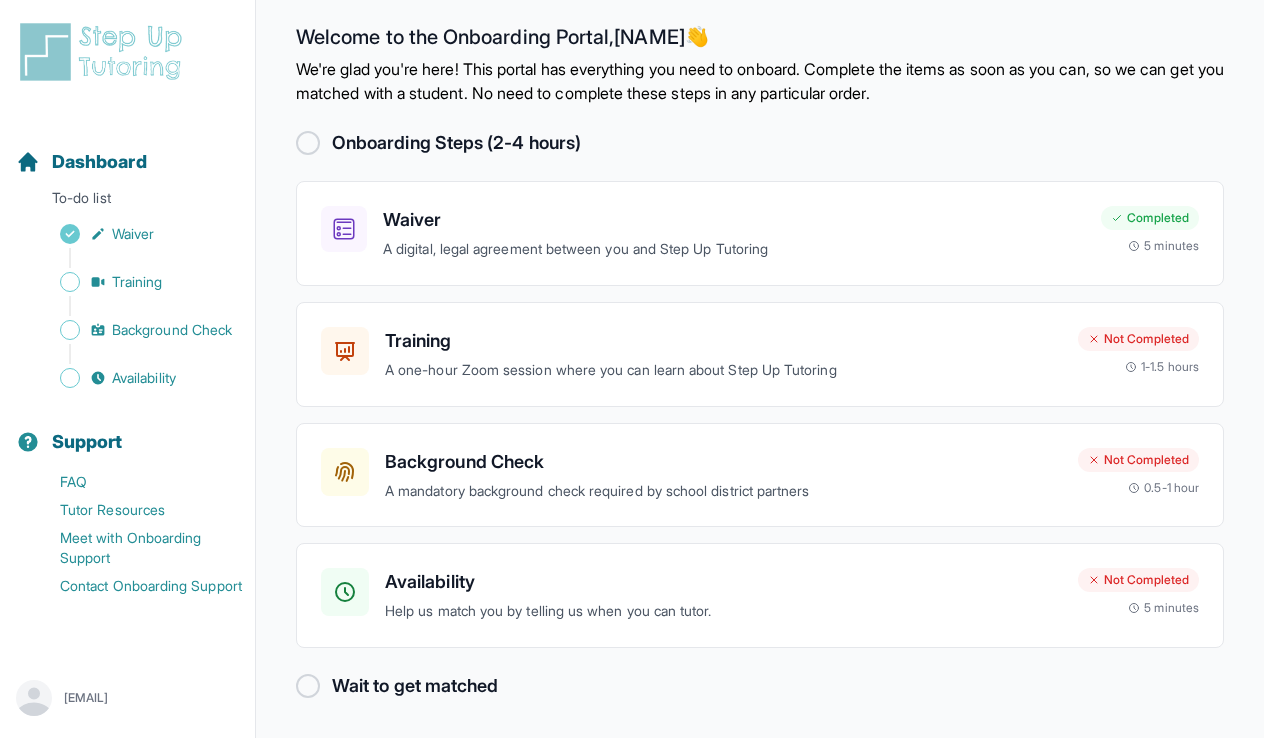 scroll, scrollTop: 14, scrollLeft: 0, axis: vertical 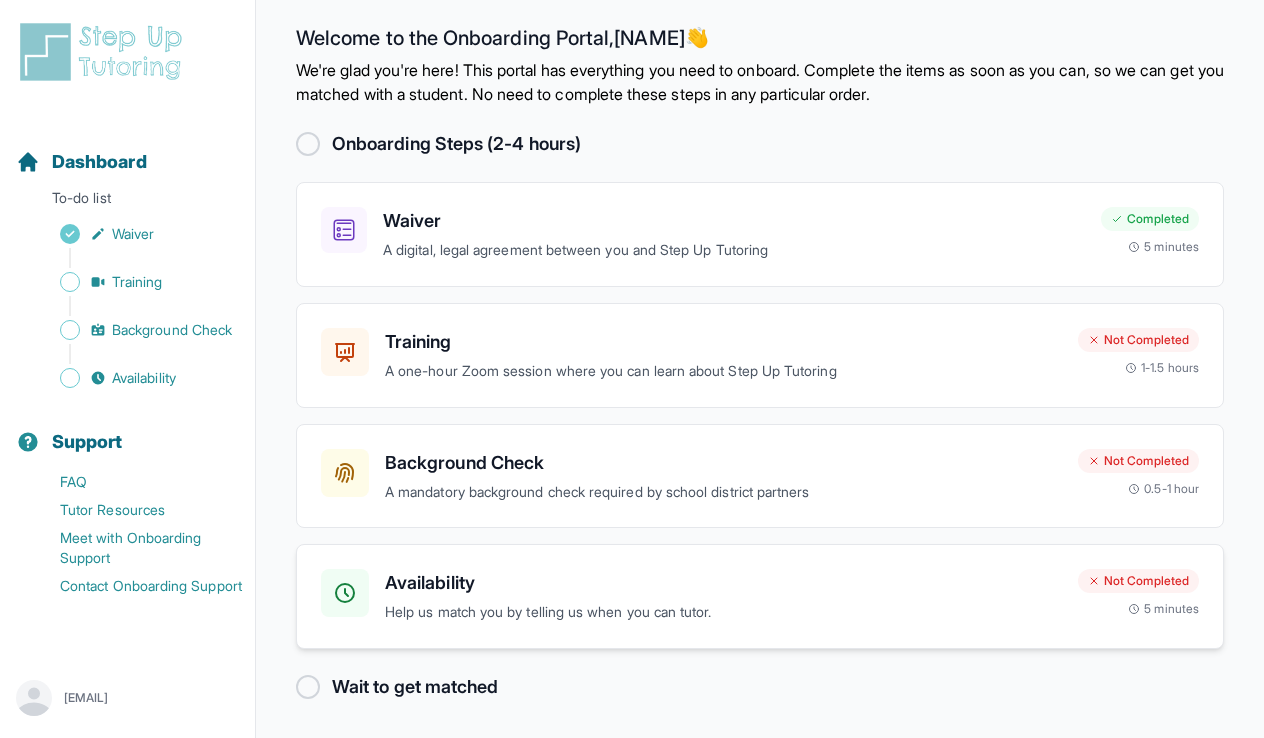 click on "Availability" at bounding box center [723, 583] 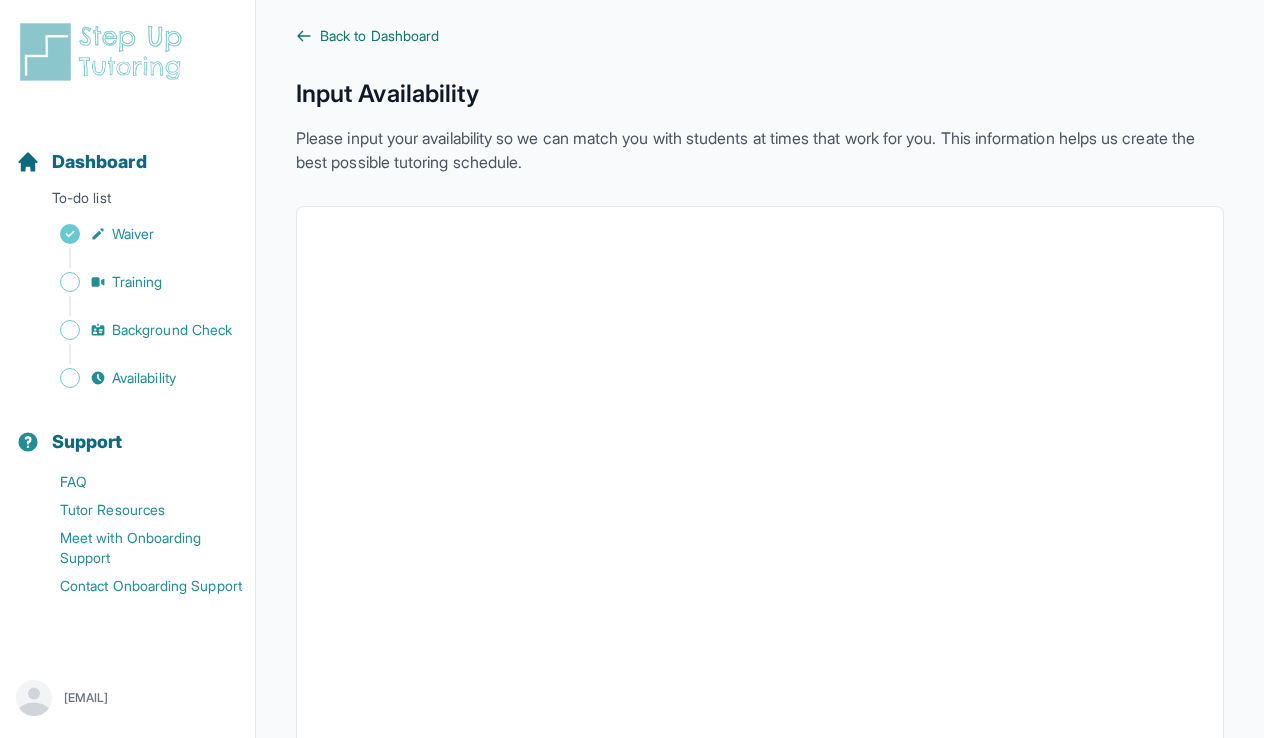 click on "Back to Dashboard" at bounding box center [379, 36] 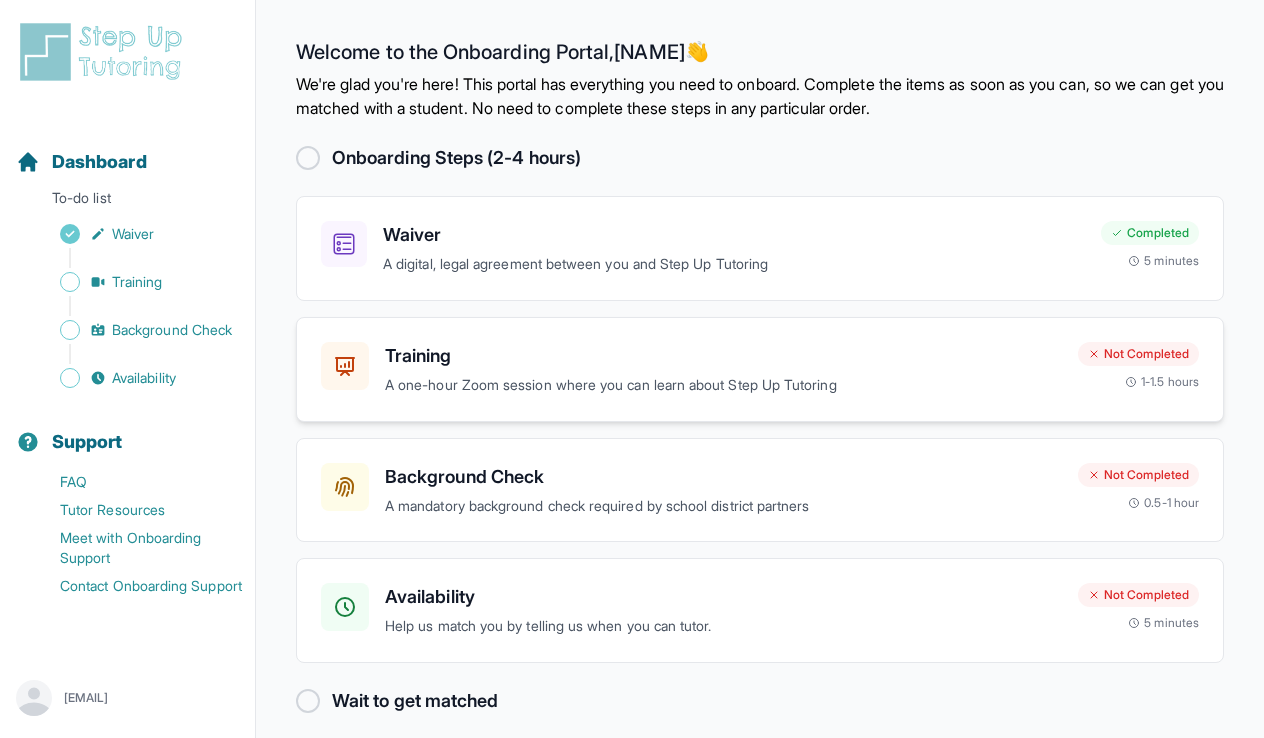 click on "A one-hour Zoom session where you can learn about Step Up Tutoring" at bounding box center (723, 385) 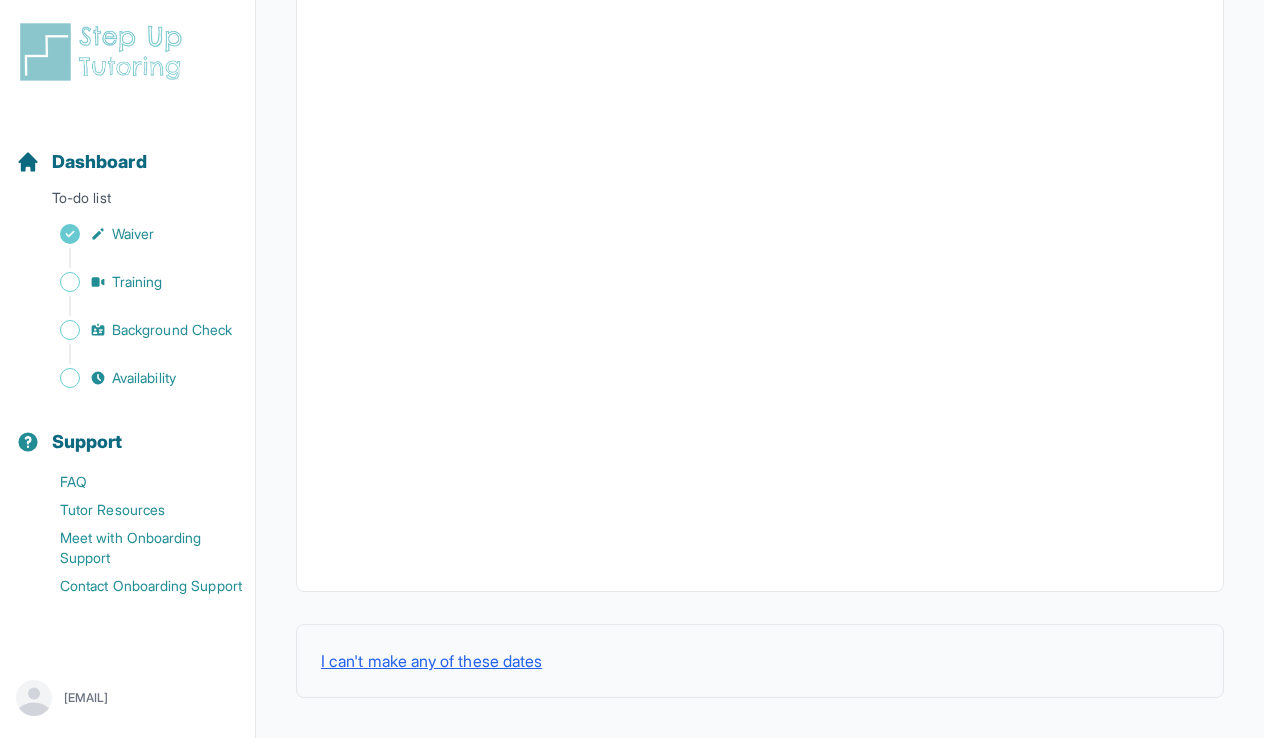 scroll, scrollTop: 670, scrollLeft: 0, axis: vertical 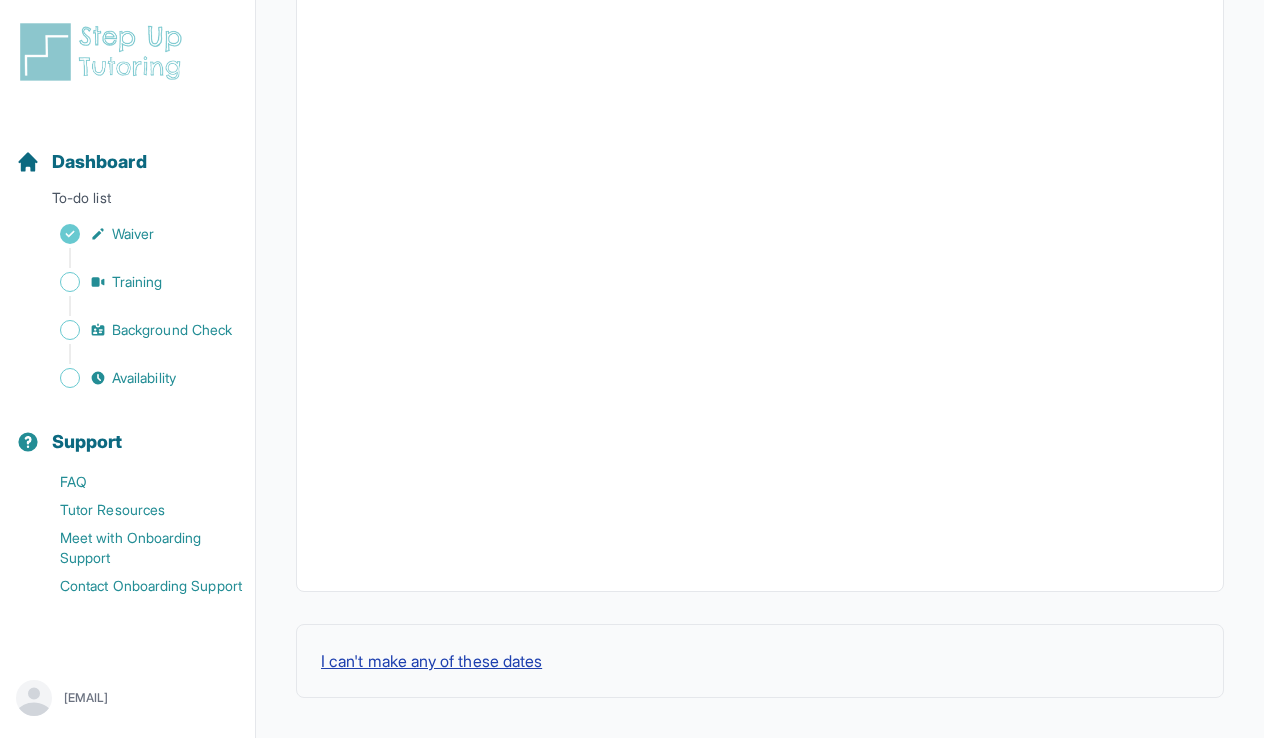 click on "I can't make any of these dates" at bounding box center [431, 661] 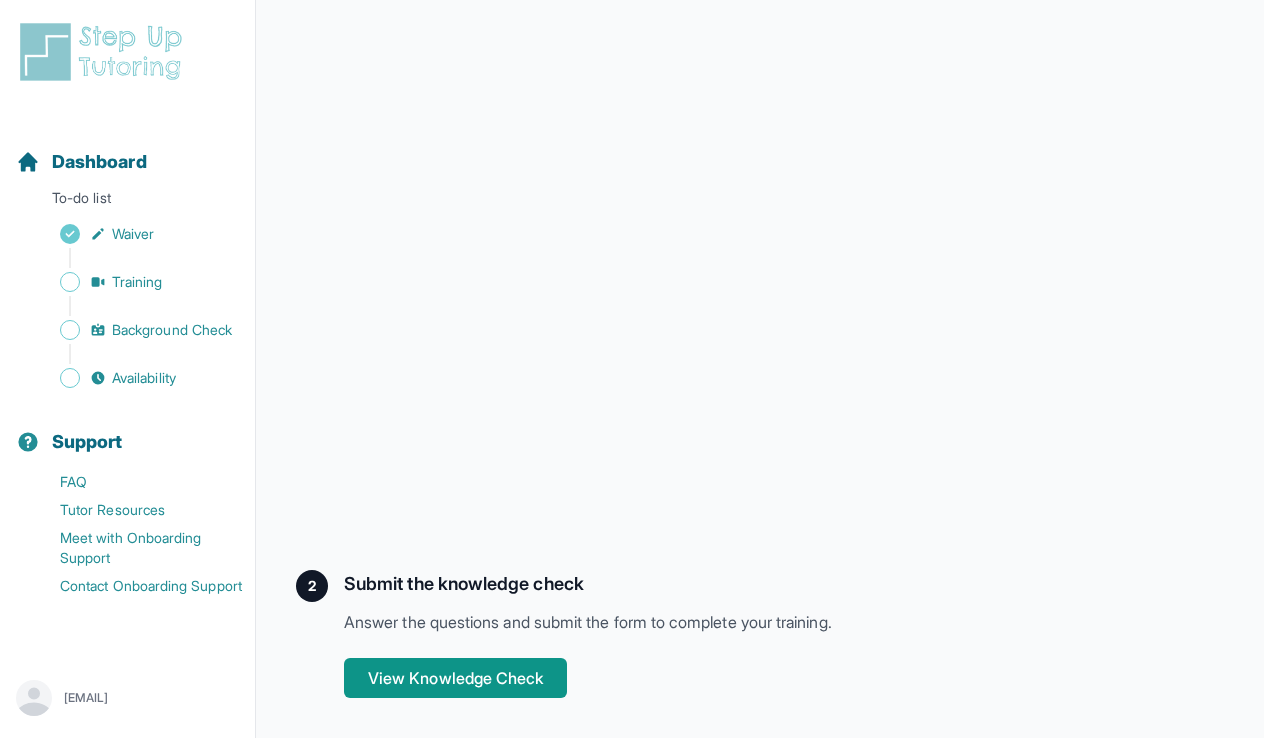 scroll, scrollTop: 395, scrollLeft: 0, axis: vertical 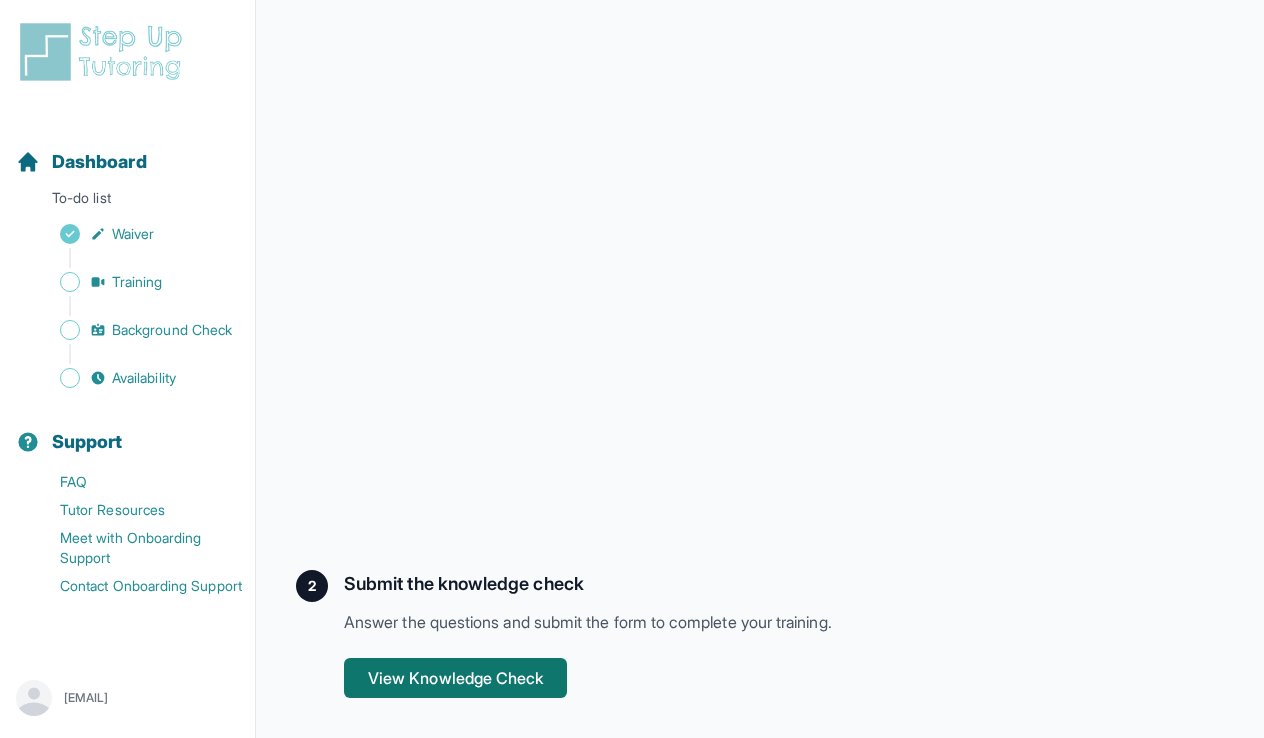 click on "View Knowledge Check" at bounding box center [455, 678] 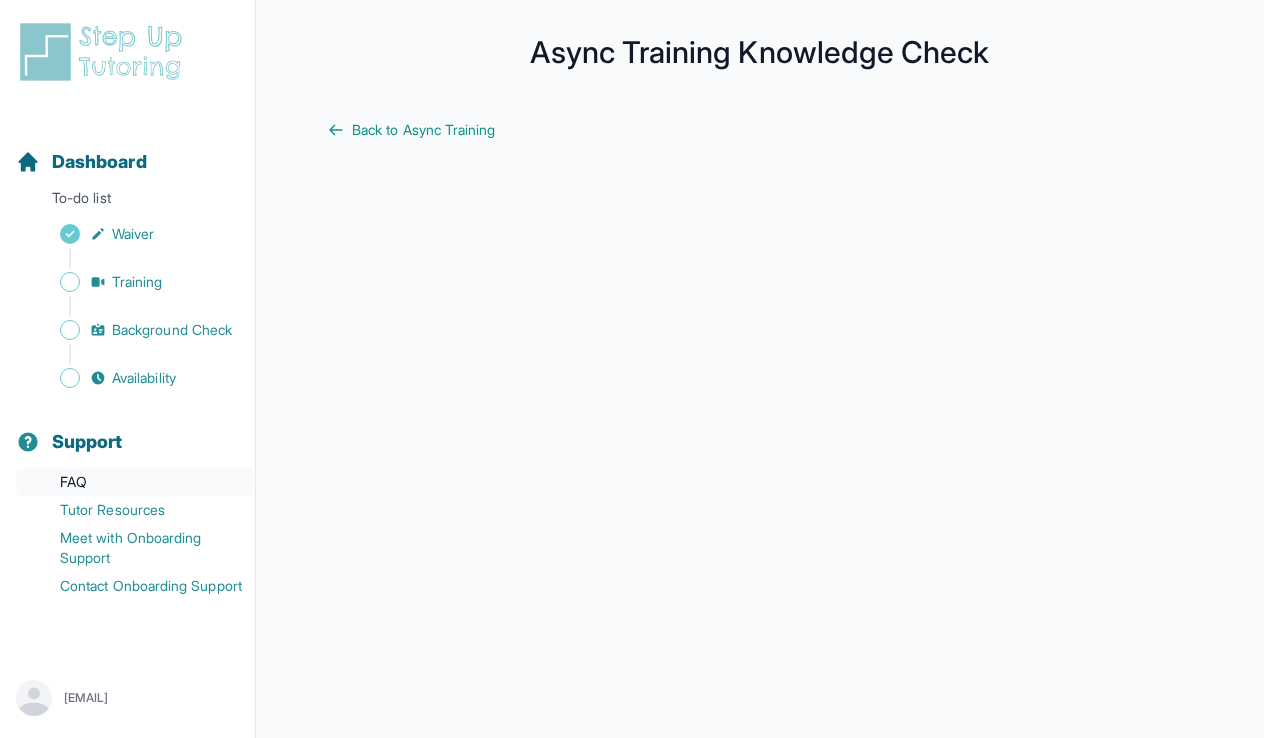 scroll, scrollTop: 0, scrollLeft: 0, axis: both 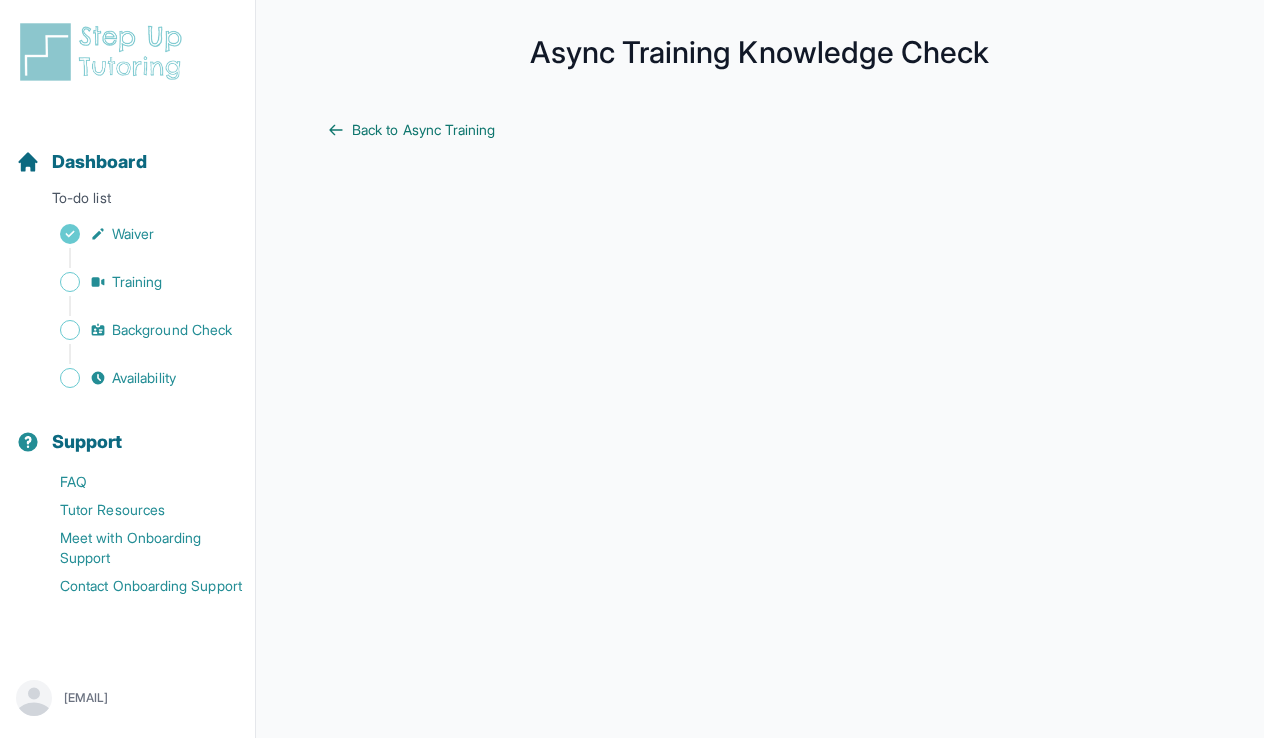 click on "Back to Async Training" at bounding box center (424, 130) 